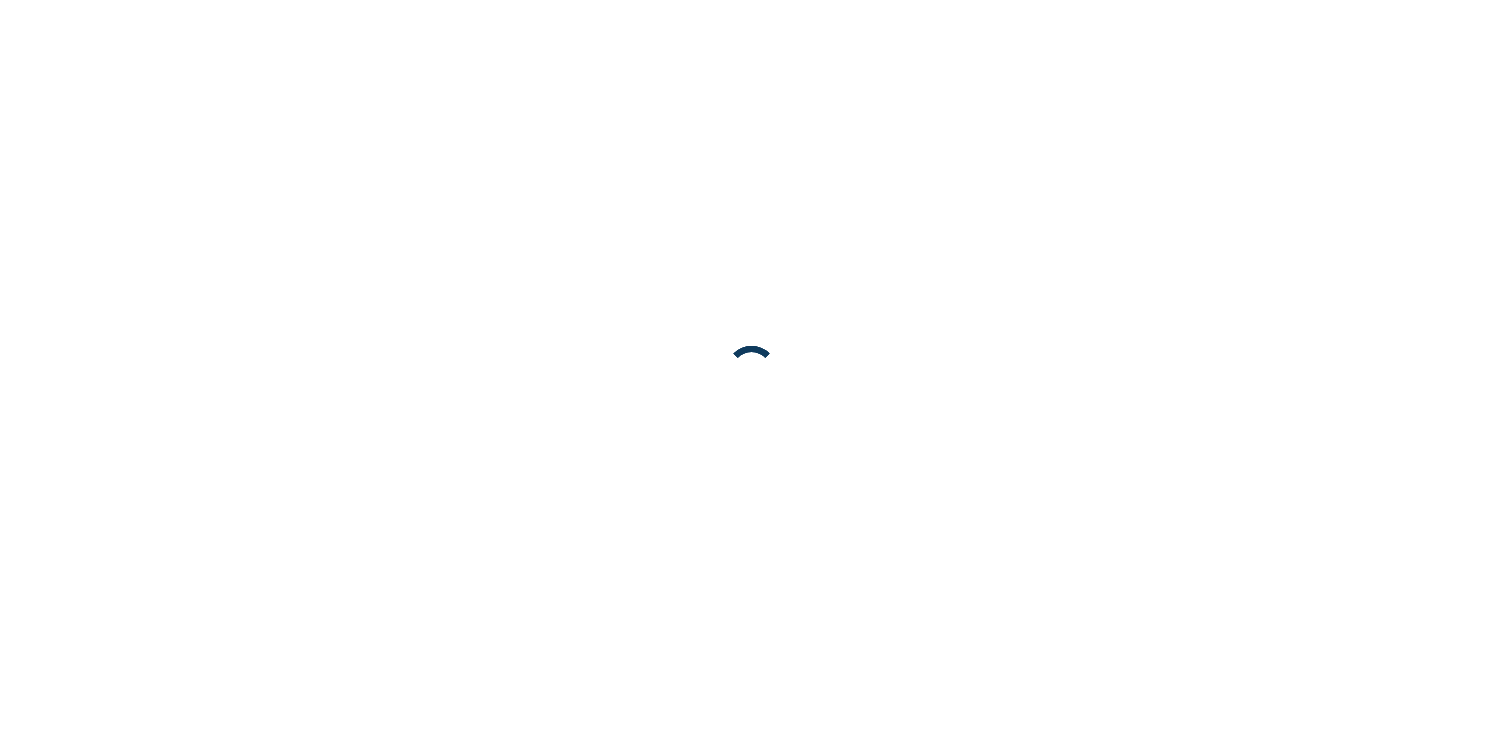 scroll, scrollTop: 0, scrollLeft: 0, axis: both 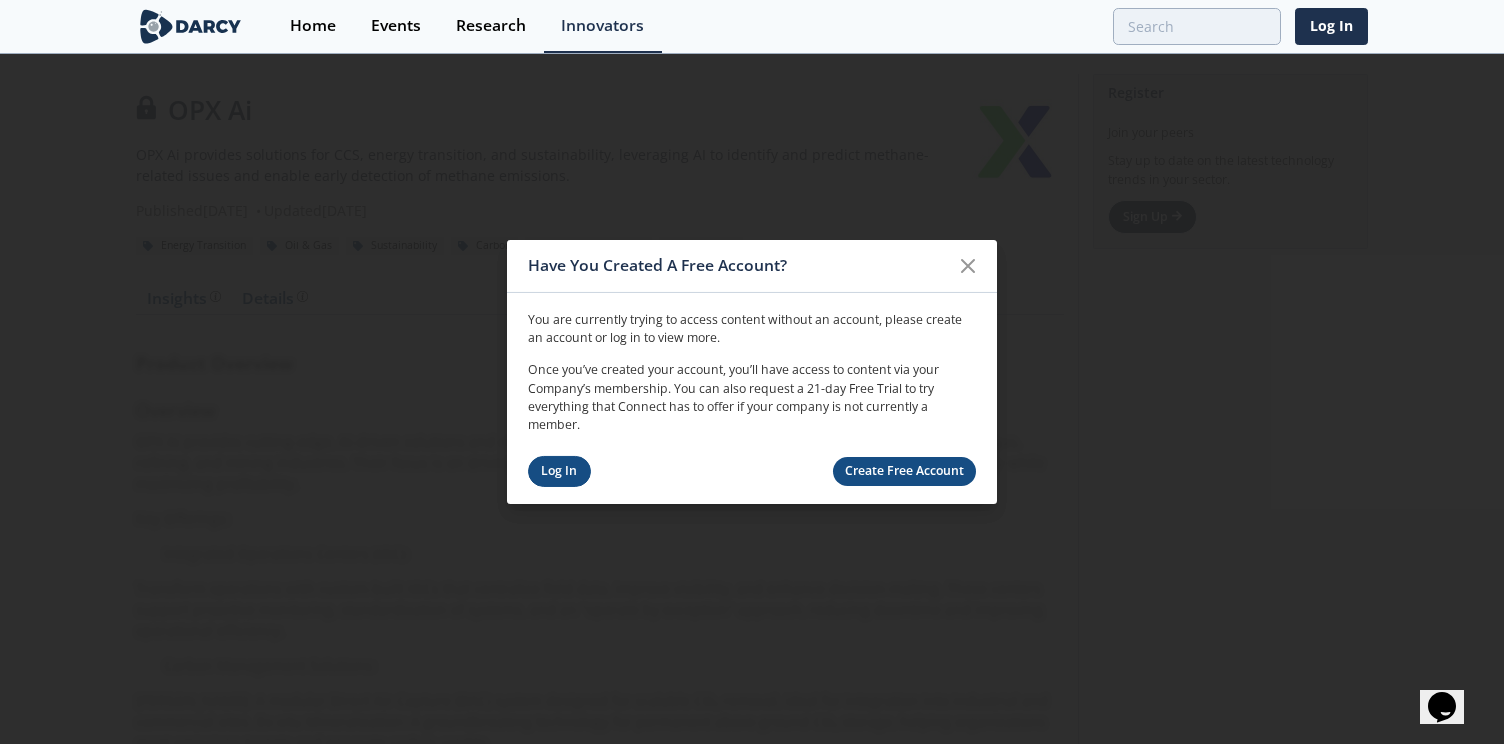 click on "Log In" at bounding box center [559, 471] 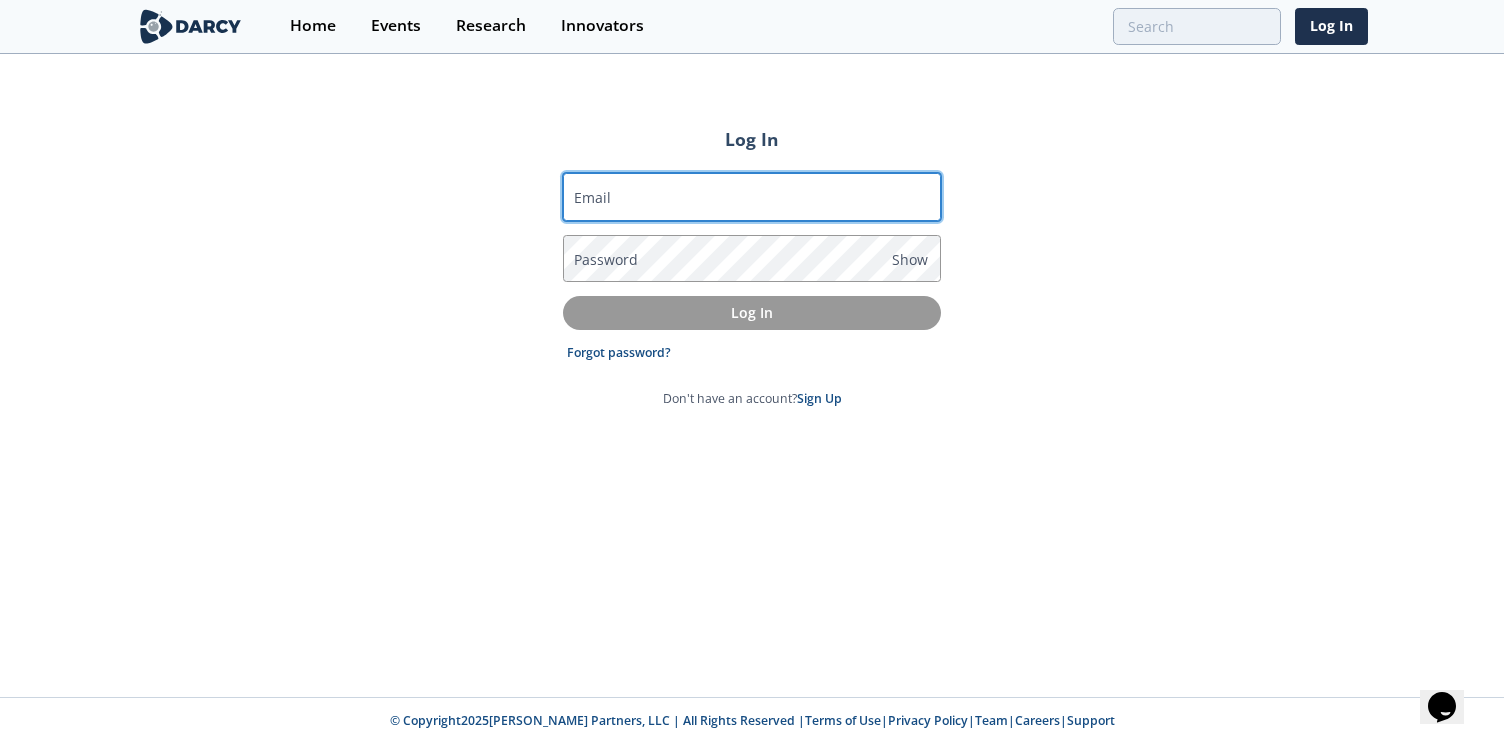 click on "Email" at bounding box center (752, 197) 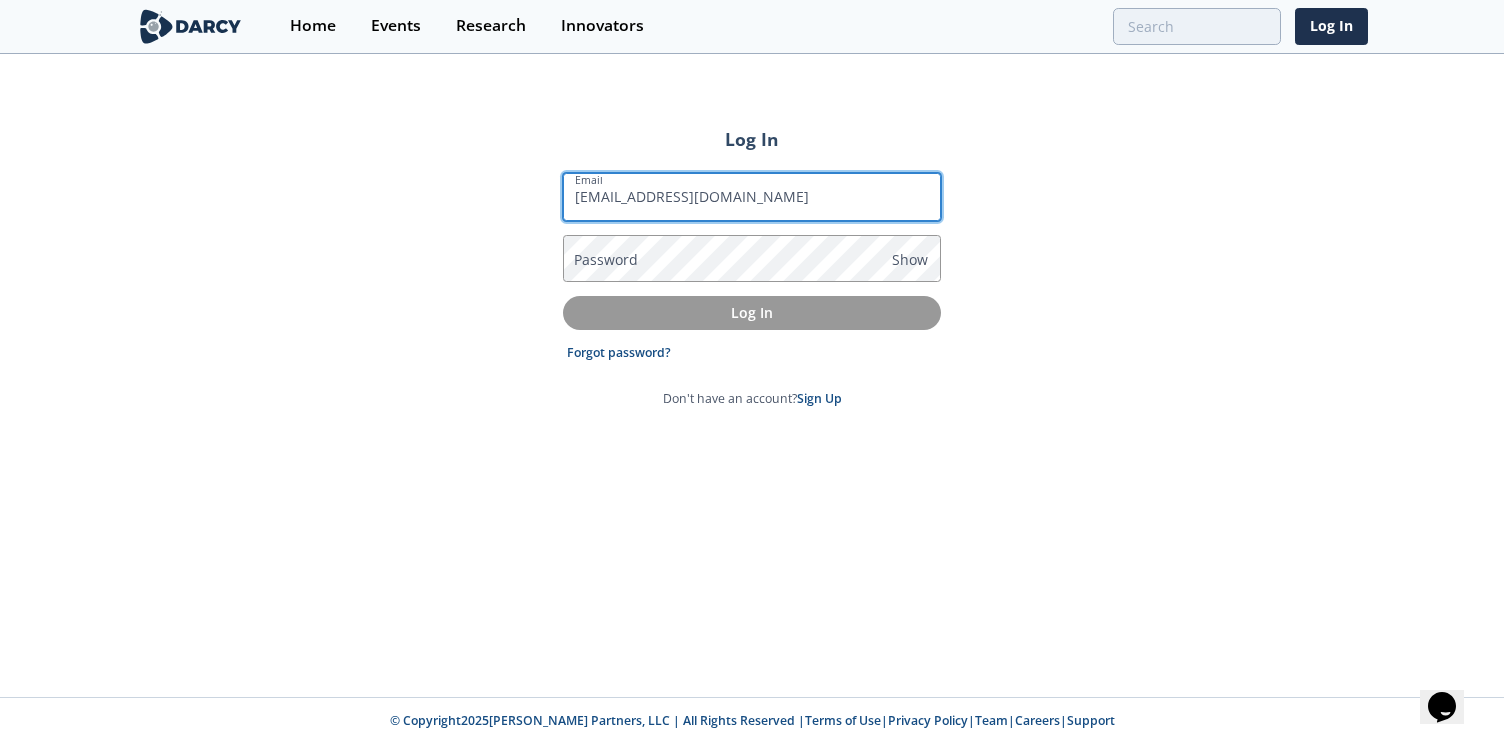 type on "yogashri@opxai.com" 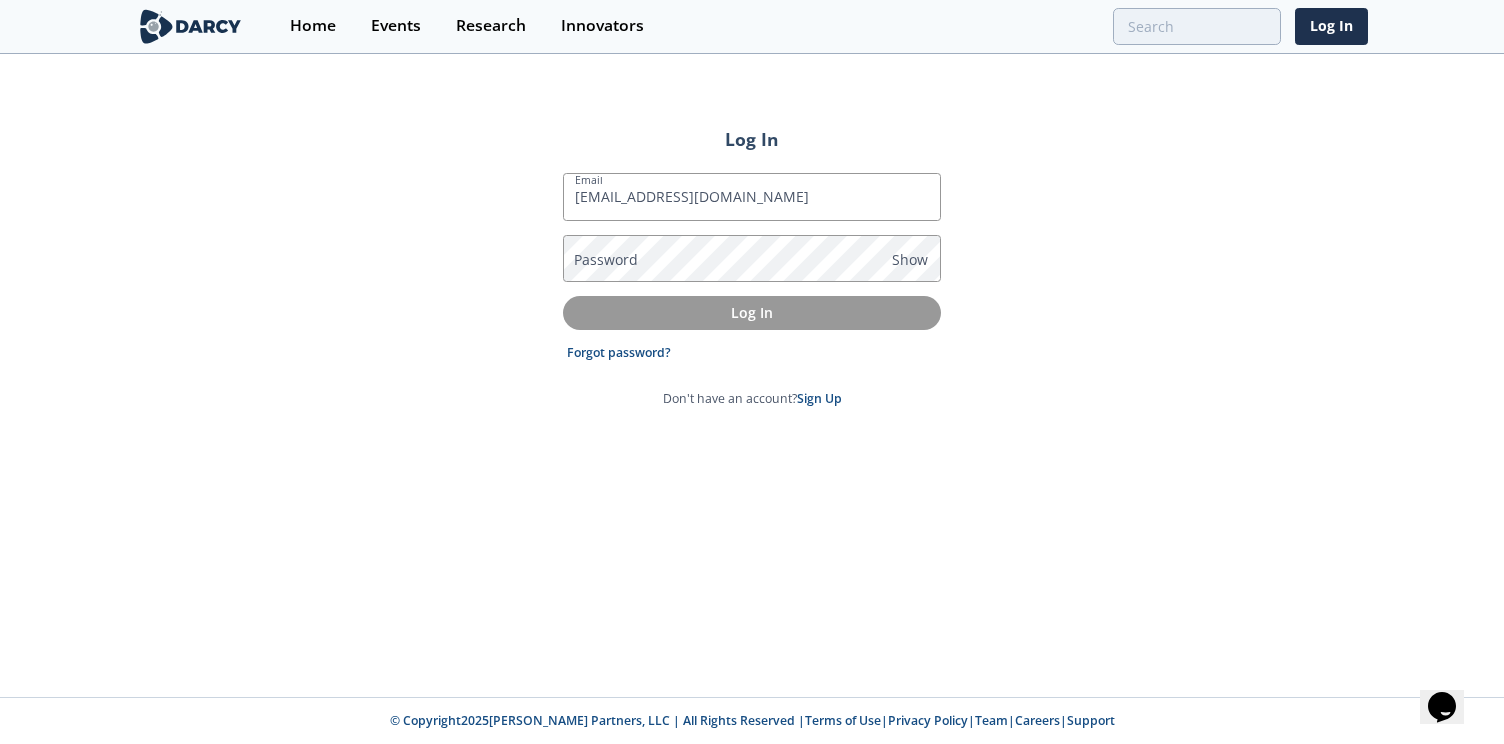 click on "Log In
Email
yogashri@opxai.com
Password
Show
Log In
Forgot password?
Don't have an account?
Sign Up" 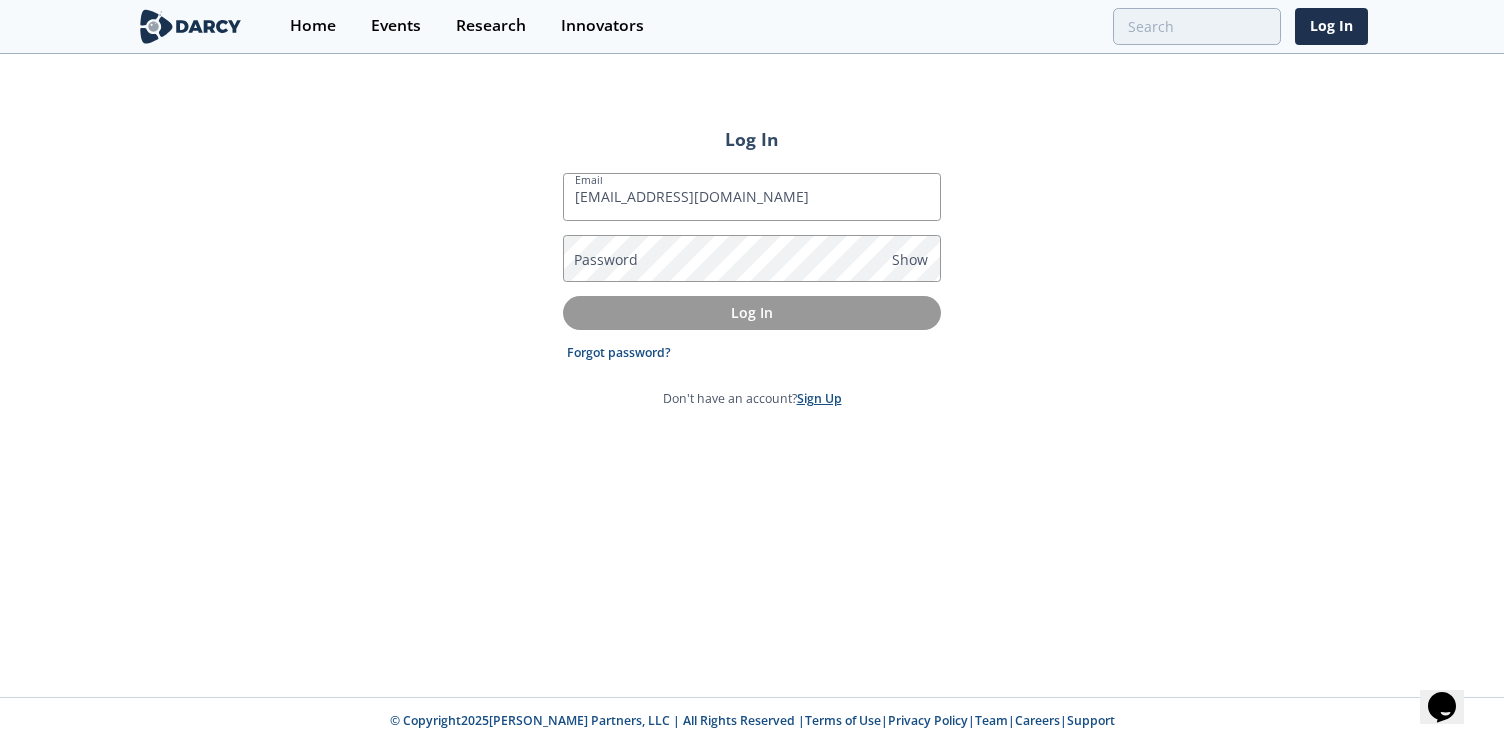 click on "Sign Up" at bounding box center [819, 398] 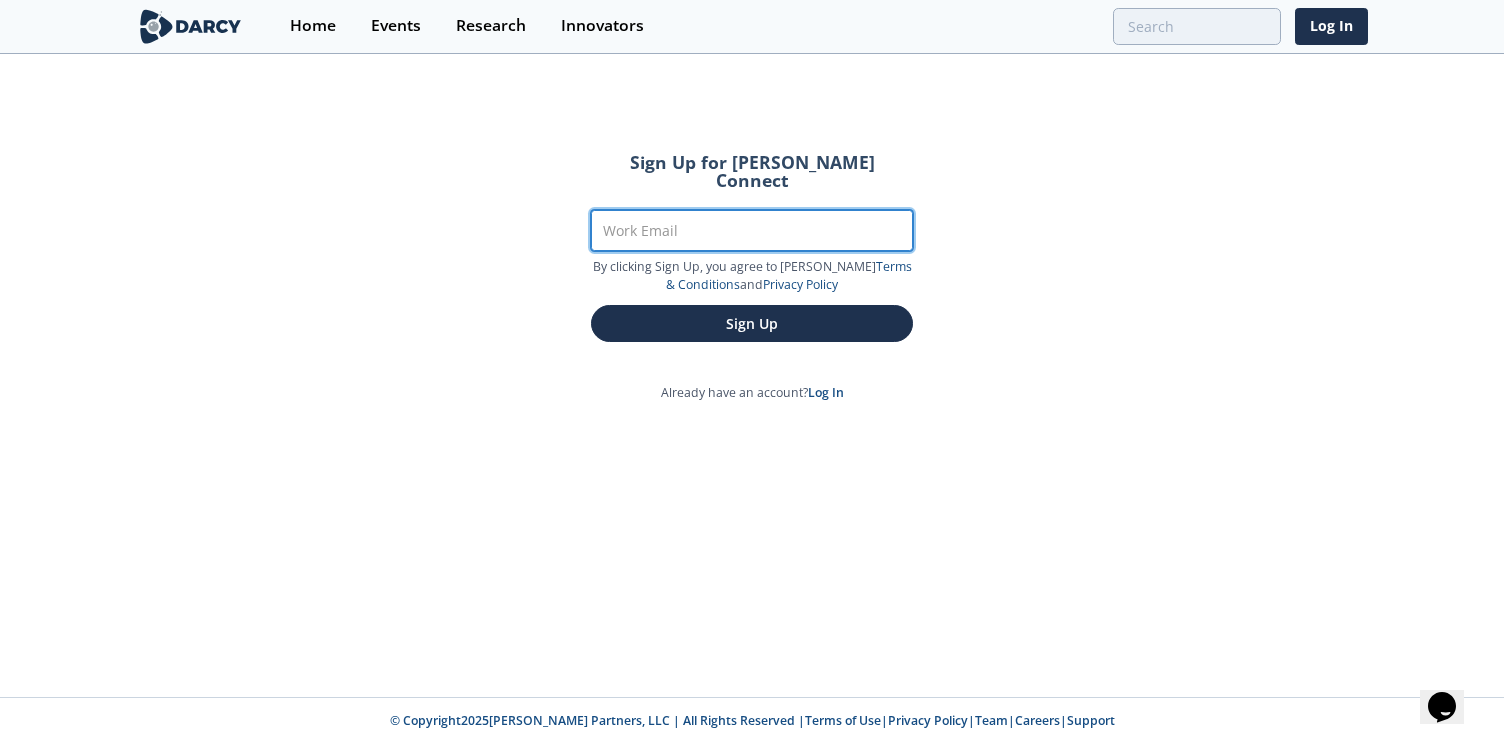 click on "Work Email" at bounding box center (752, 230) 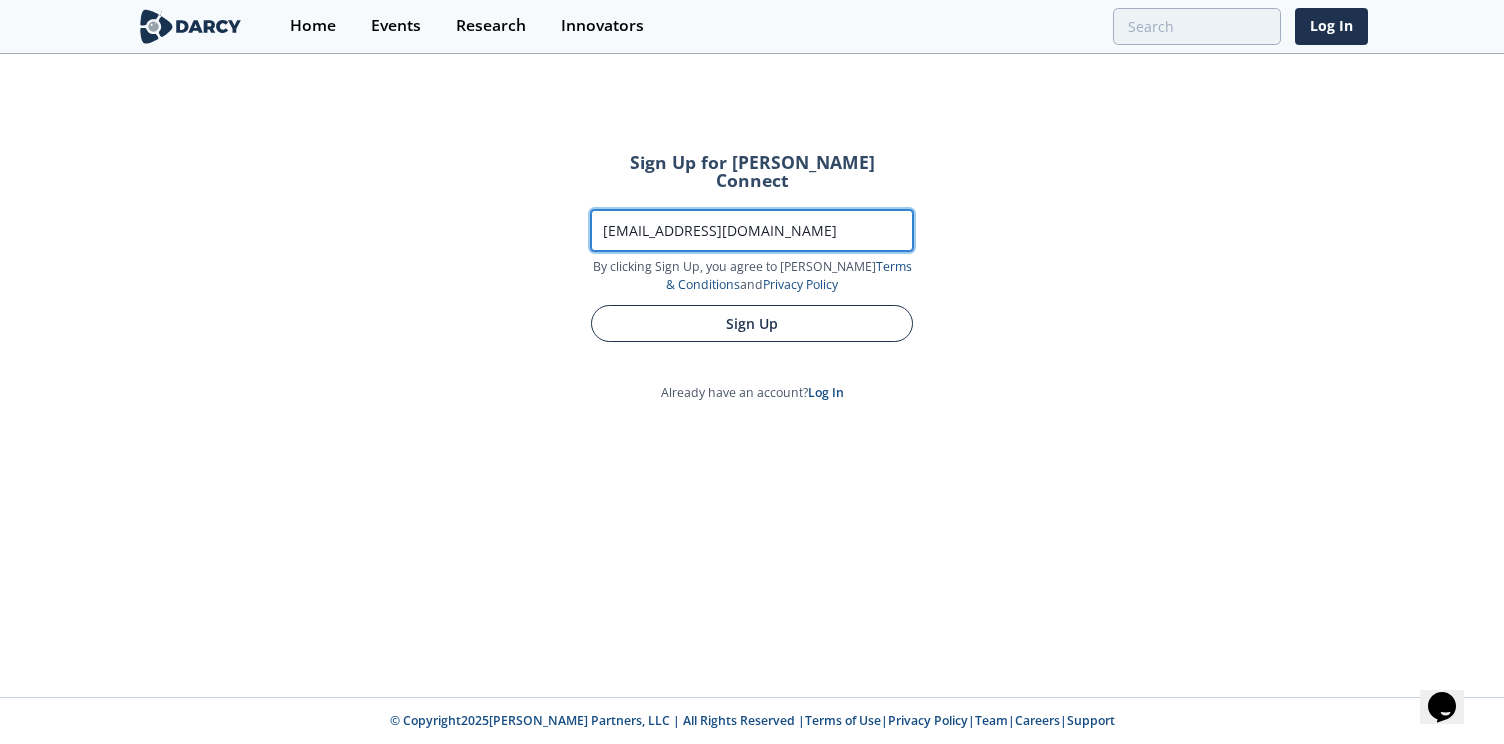 type on "yogashri@opxai.com" 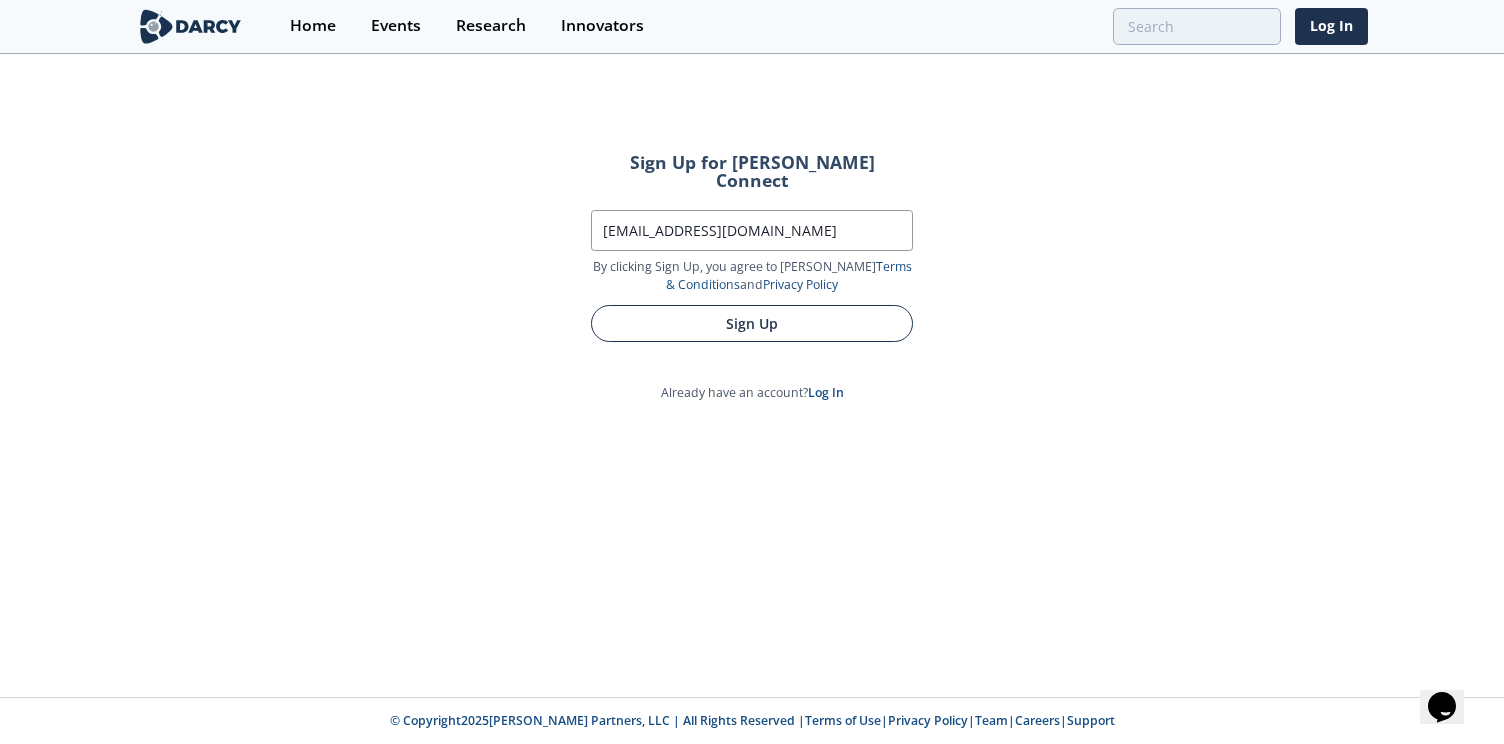click on "Sign Up" at bounding box center (752, 323) 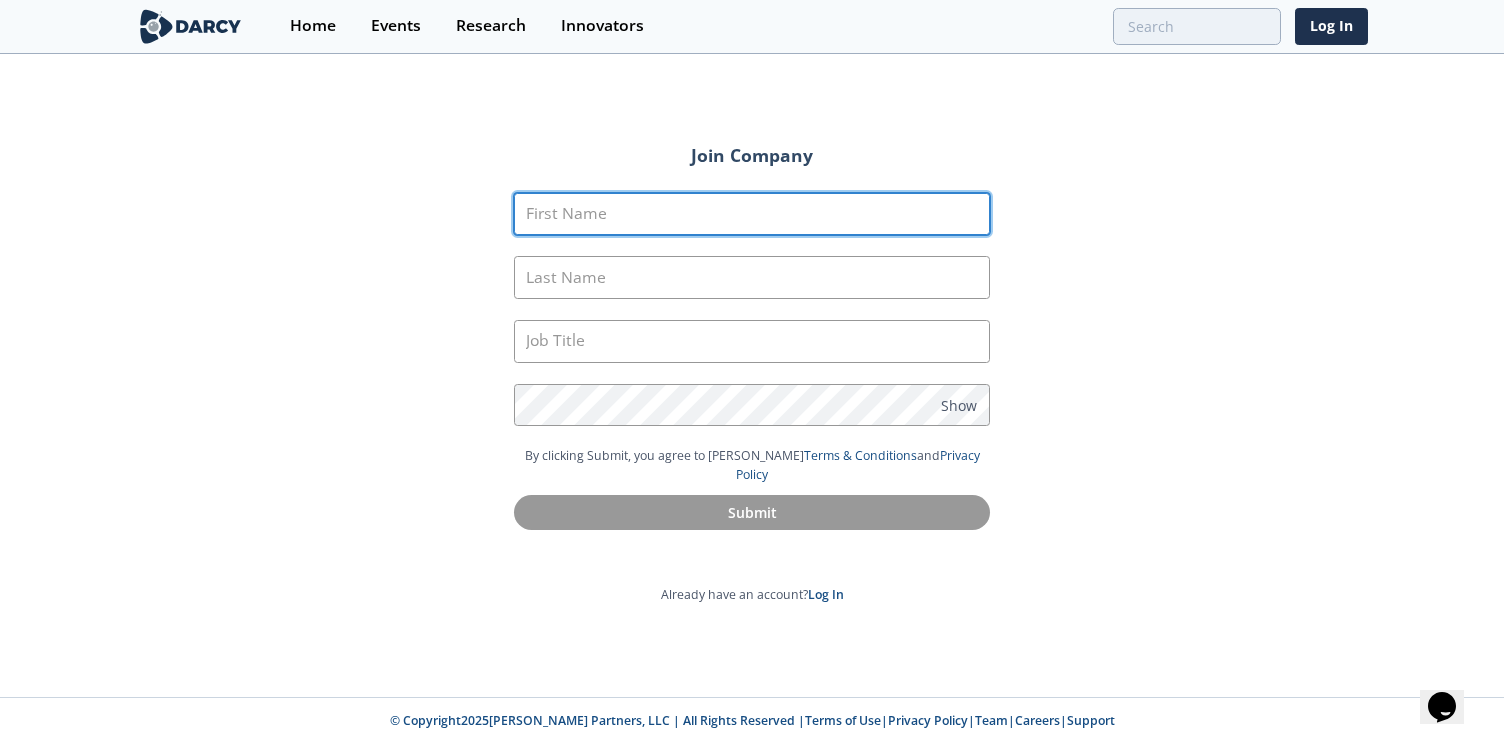 click on "First Name" at bounding box center [752, 214] 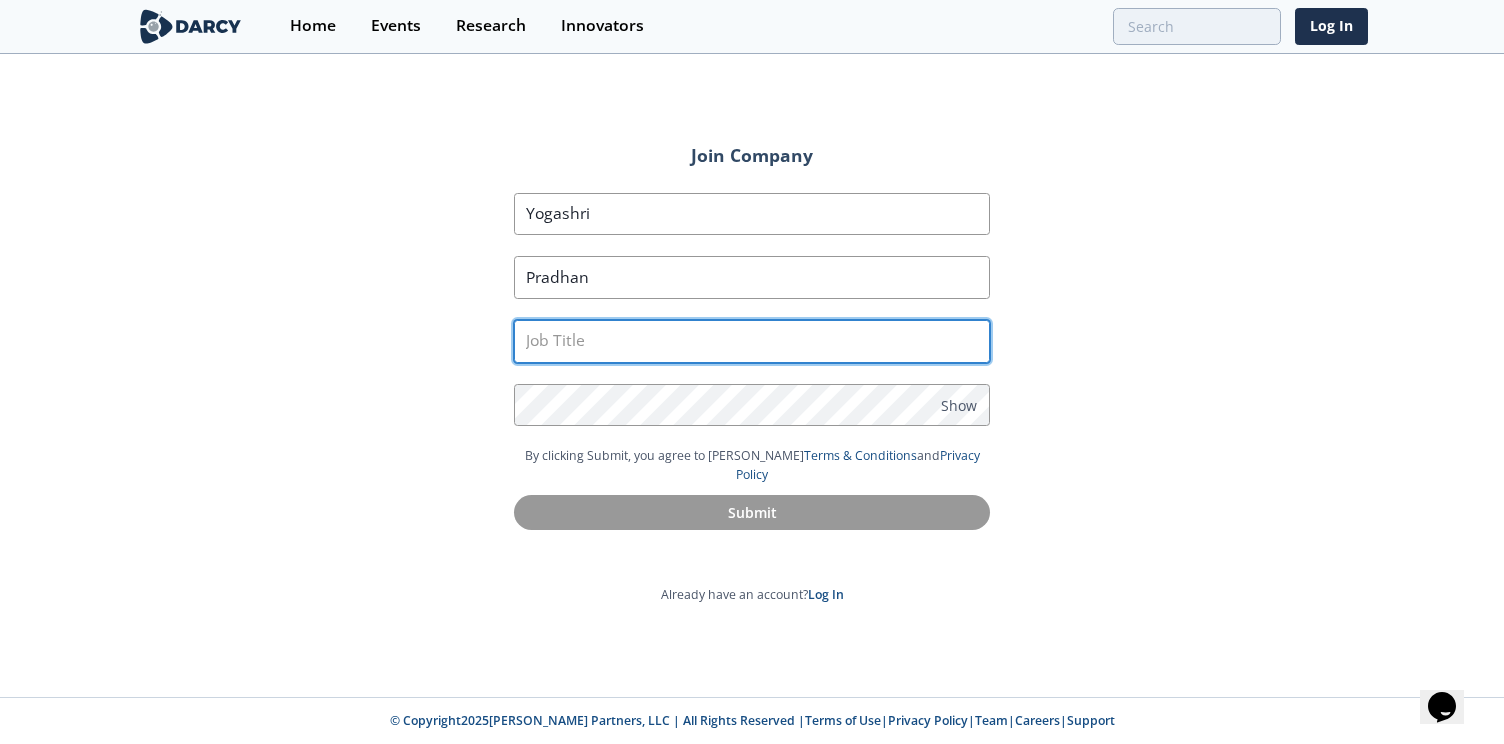 click at bounding box center (752, 341) 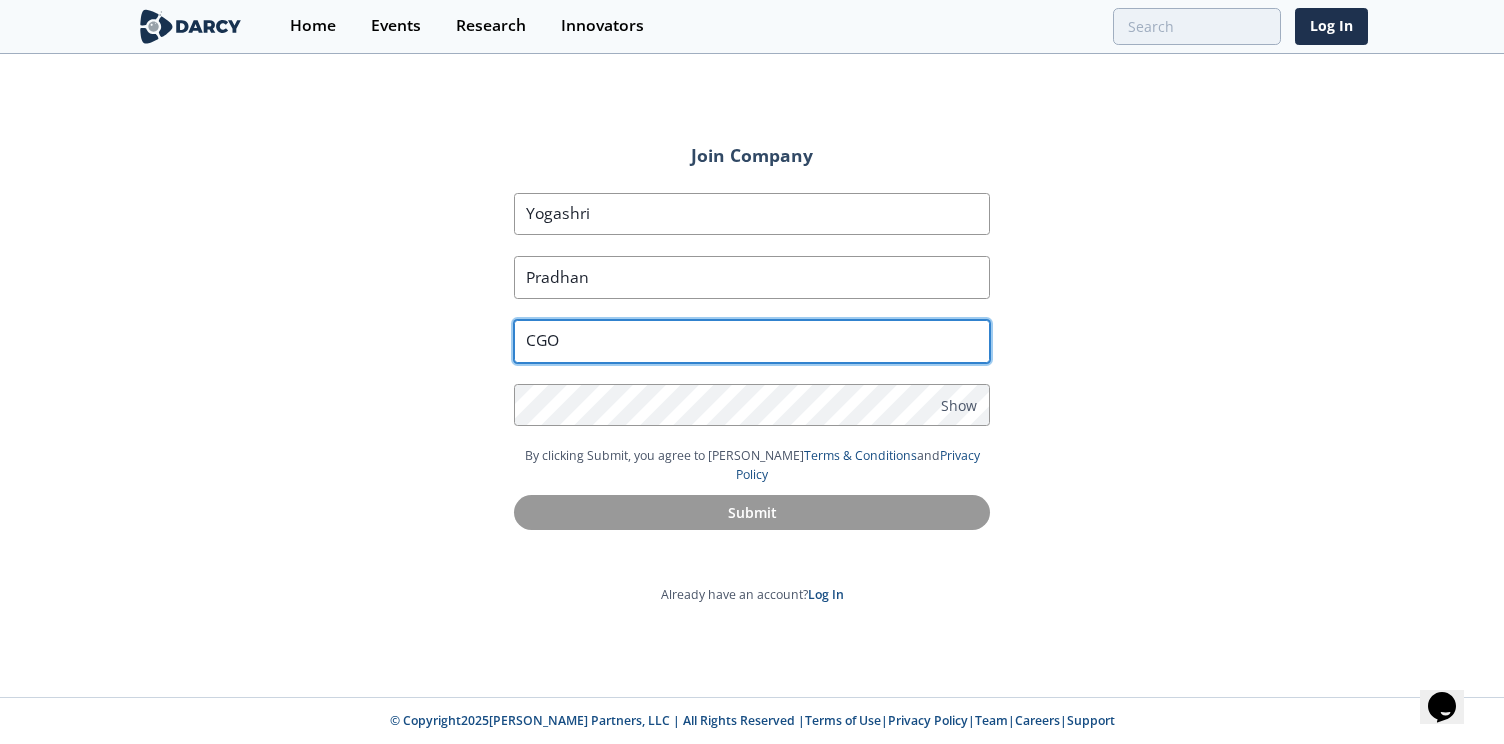 type on "CGO" 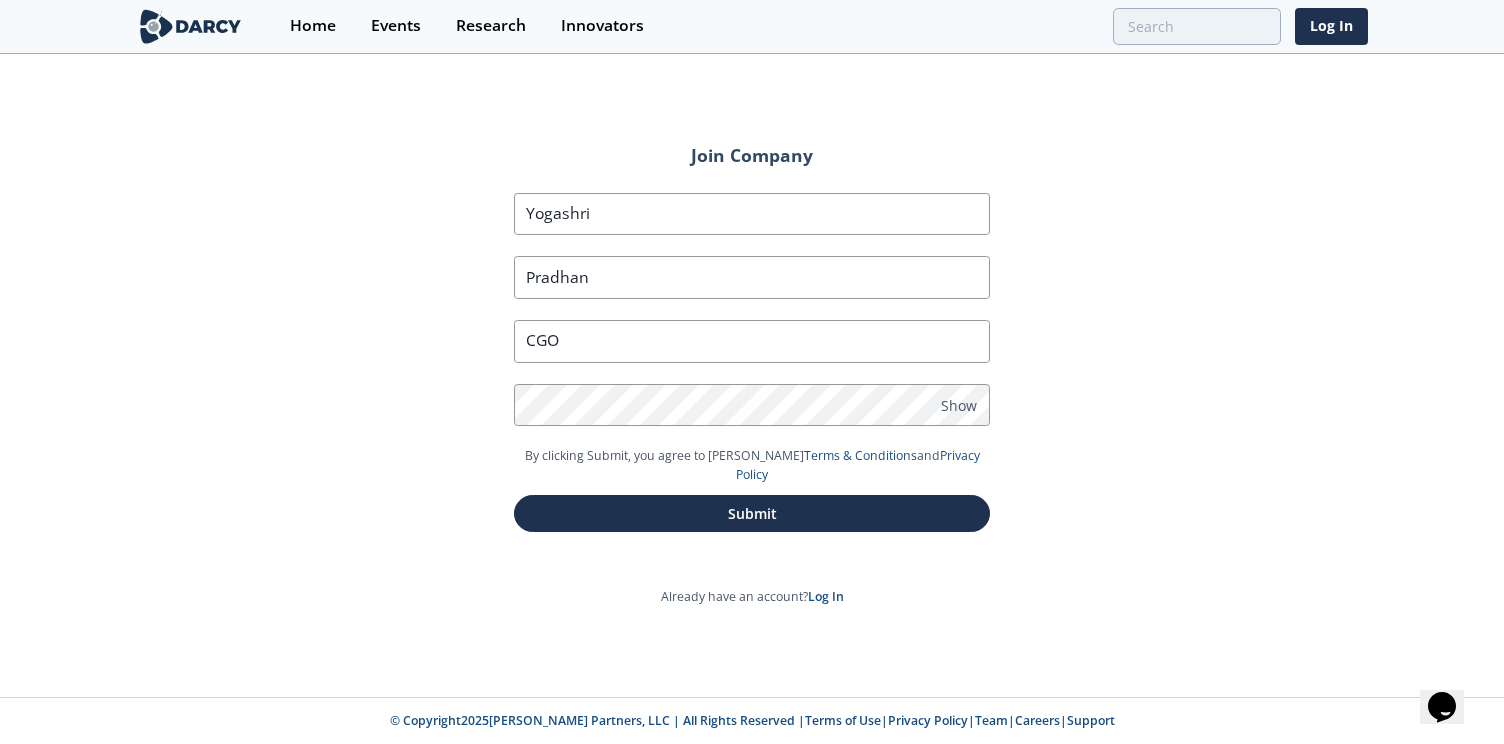 click on "Join Company
First Name
Yogashri
Last Name
Pradhan
Job Title
CGO
Password
Show
By clicking Submit, you agree to Darcy’s   Terms & Conditions  and  Privacy Policy
Submit" at bounding box center [752, 350] 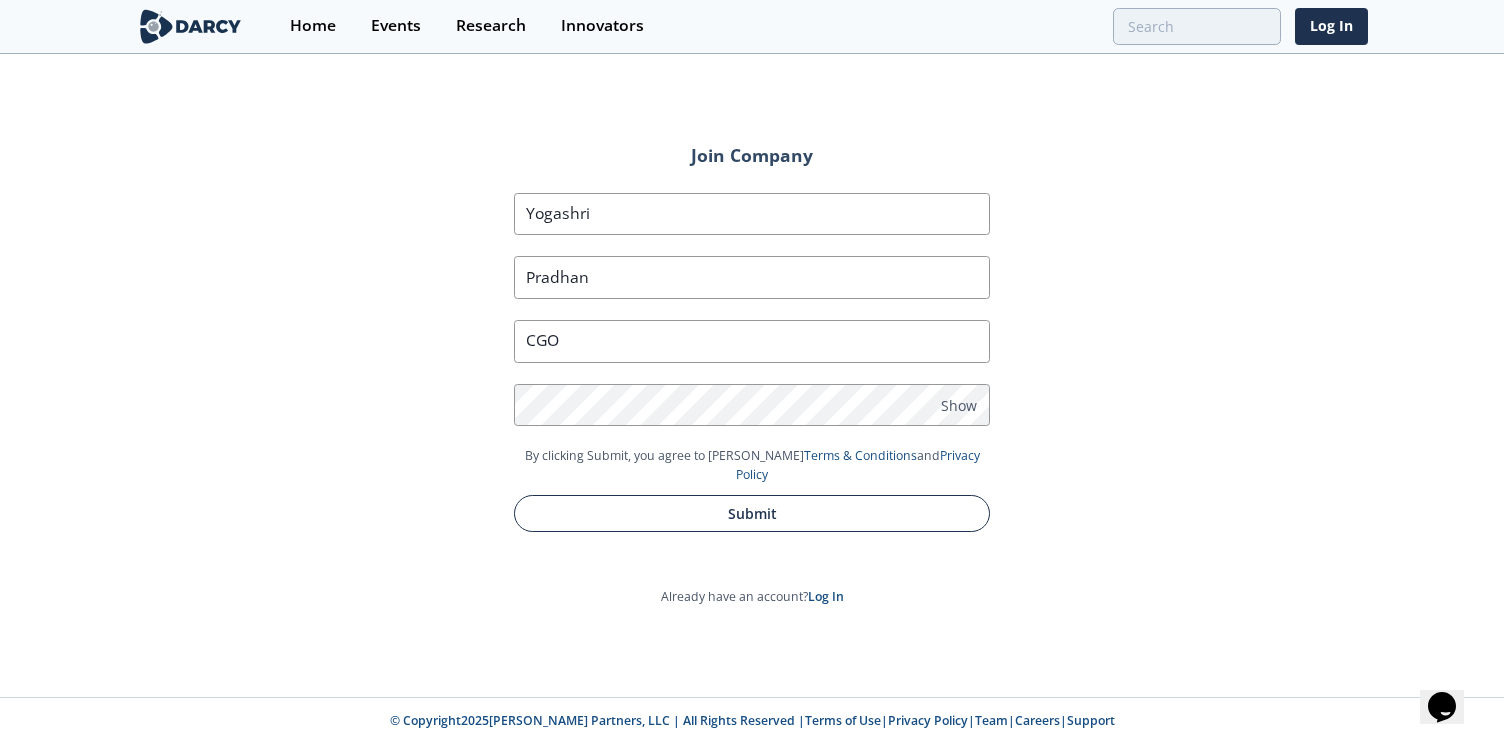 click on "Submit" at bounding box center (752, 513) 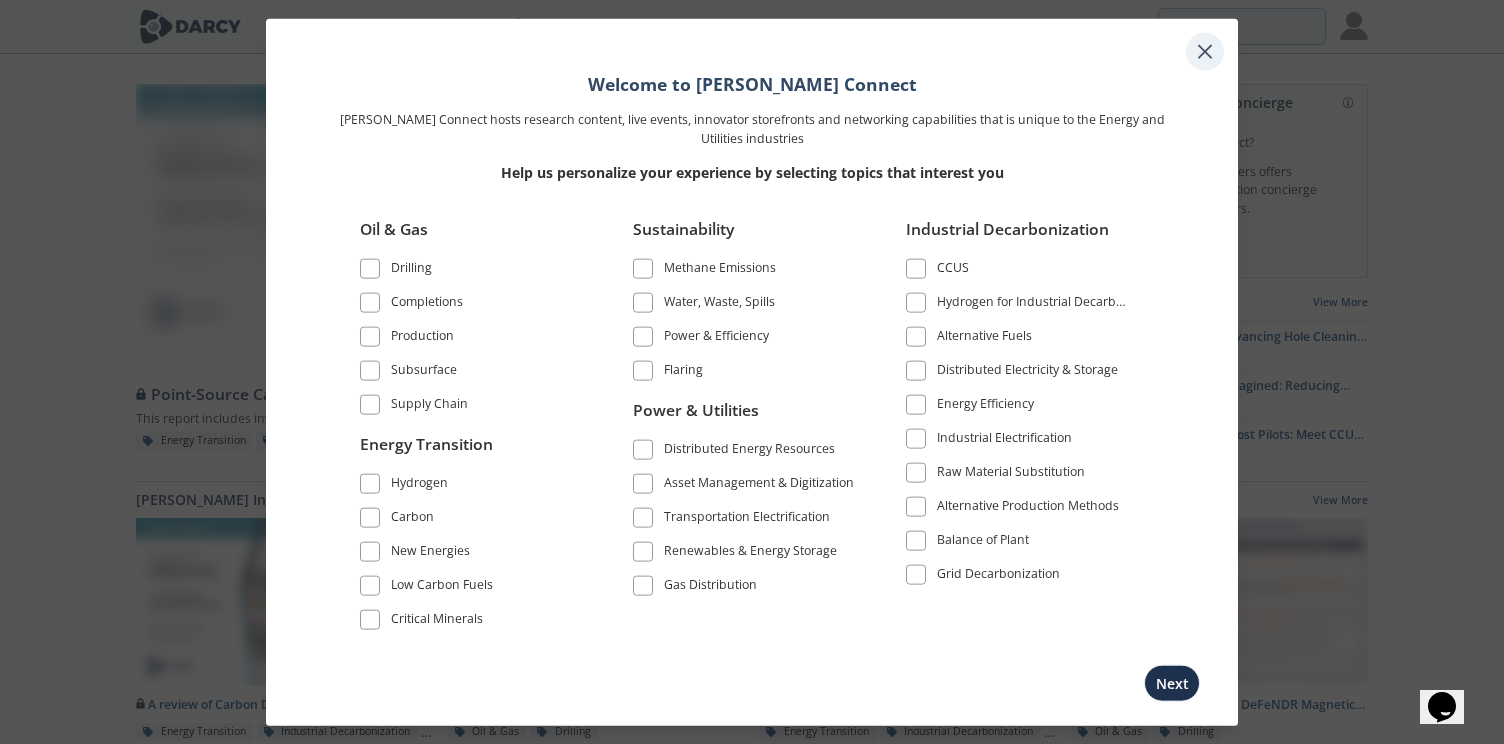 click 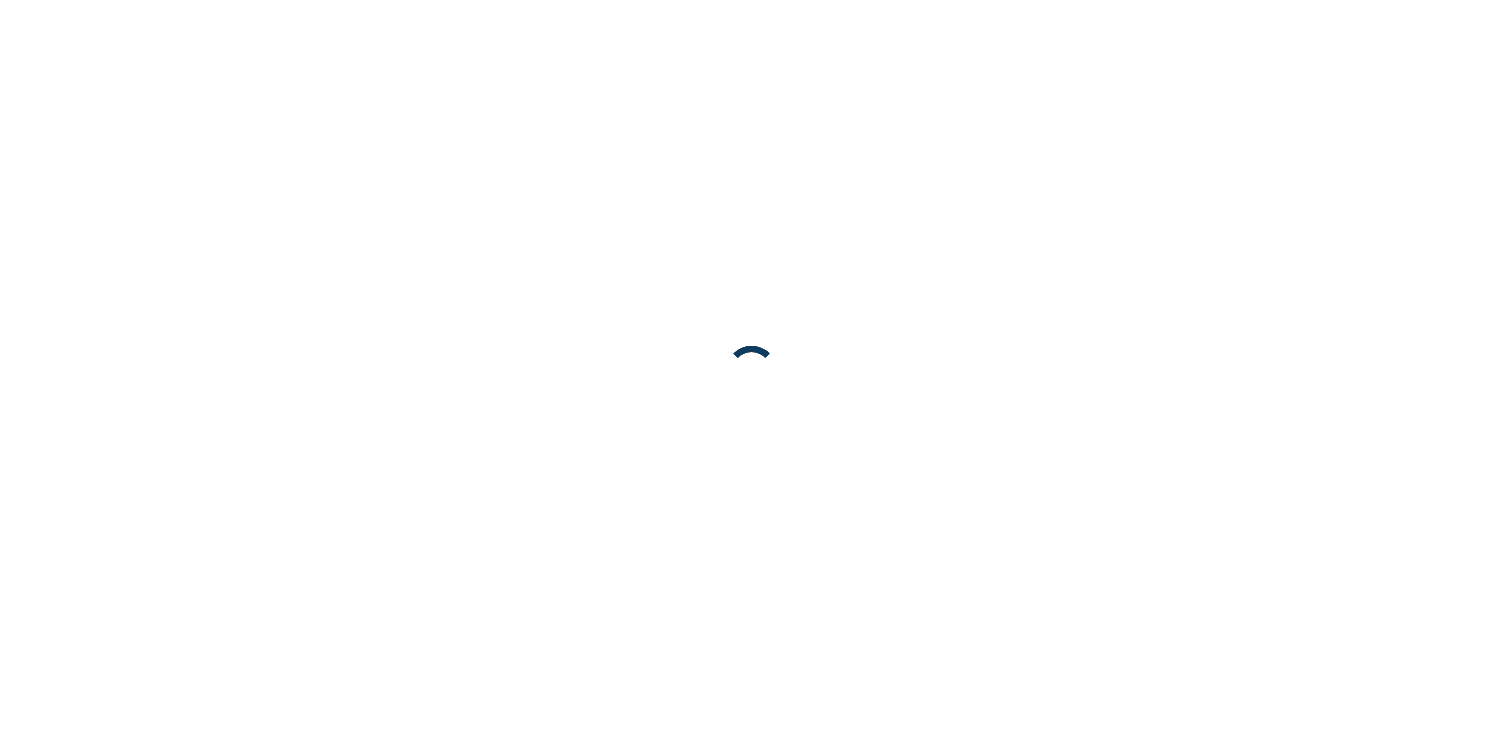 scroll, scrollTop: 0, scrollLeft: 0, axis: both 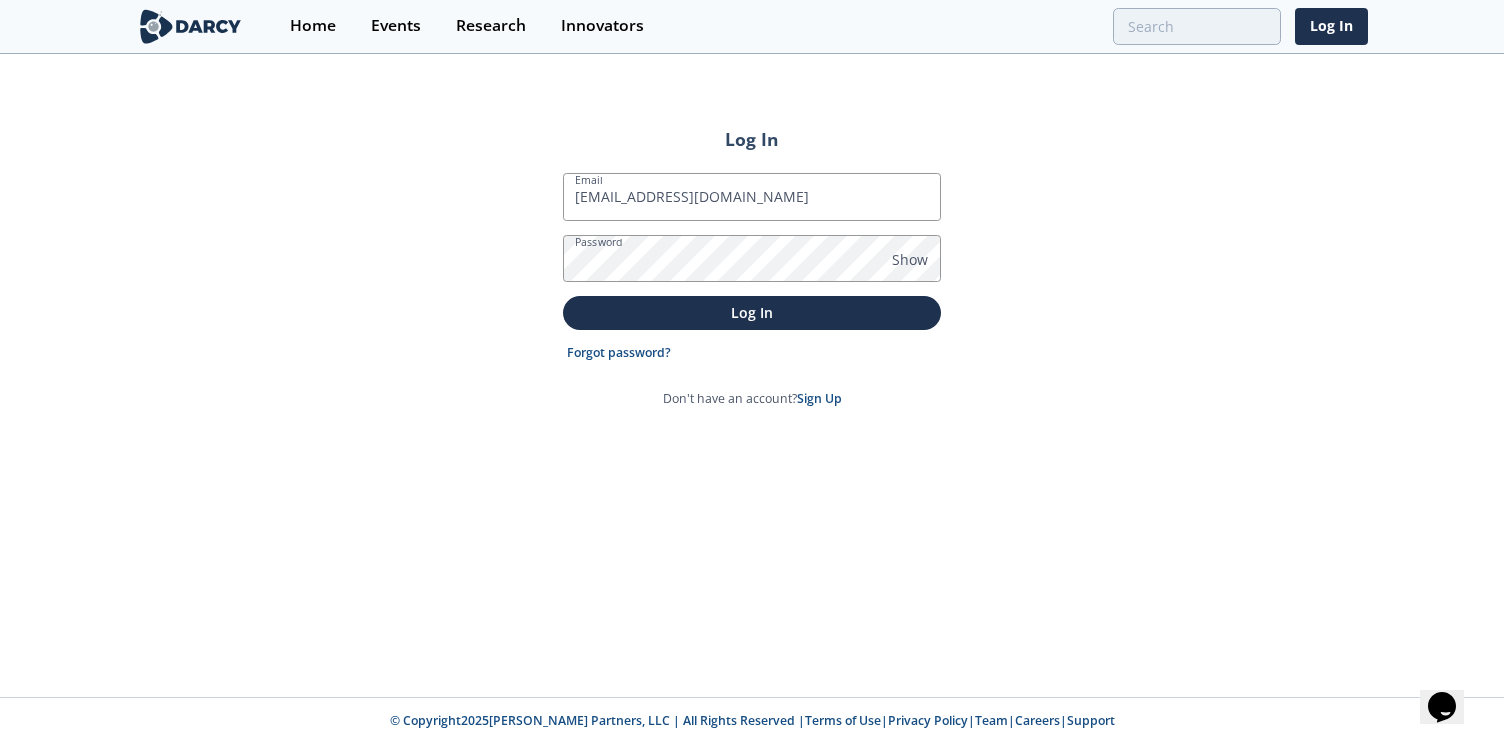 click on "Log In" at bounding box center [752, 312] 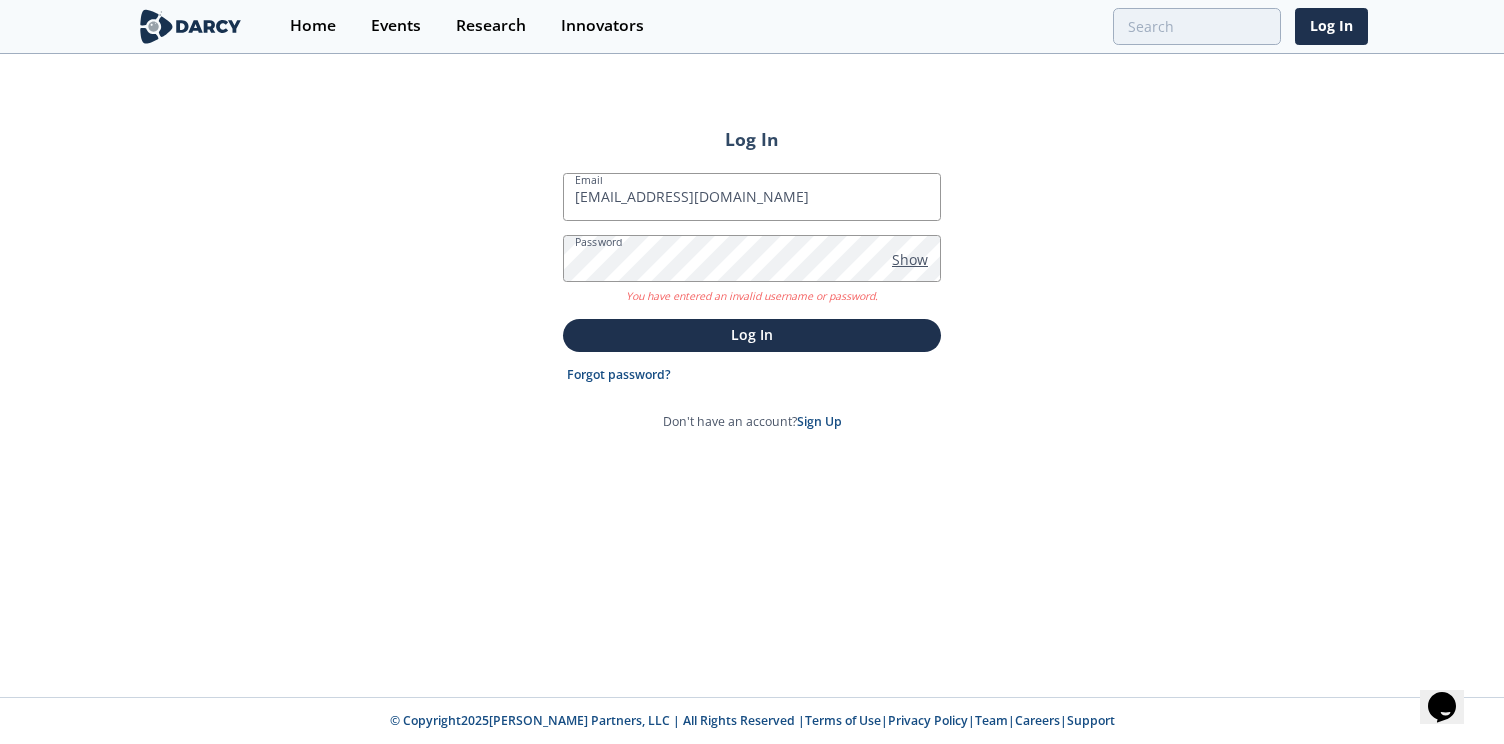 click on "Show" at bounding box center [910, 259] 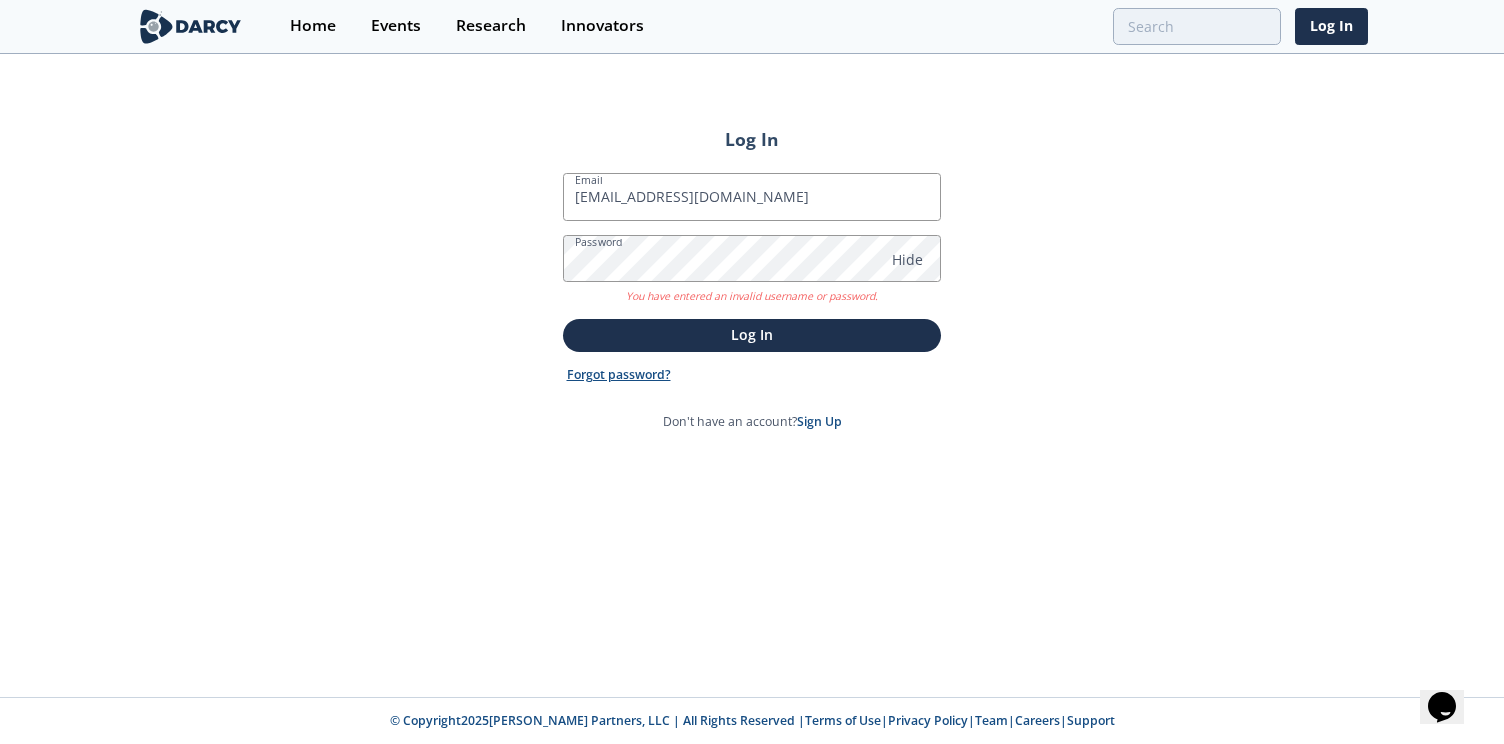 click on "Forgot password?" at bounding box center [619, 375] 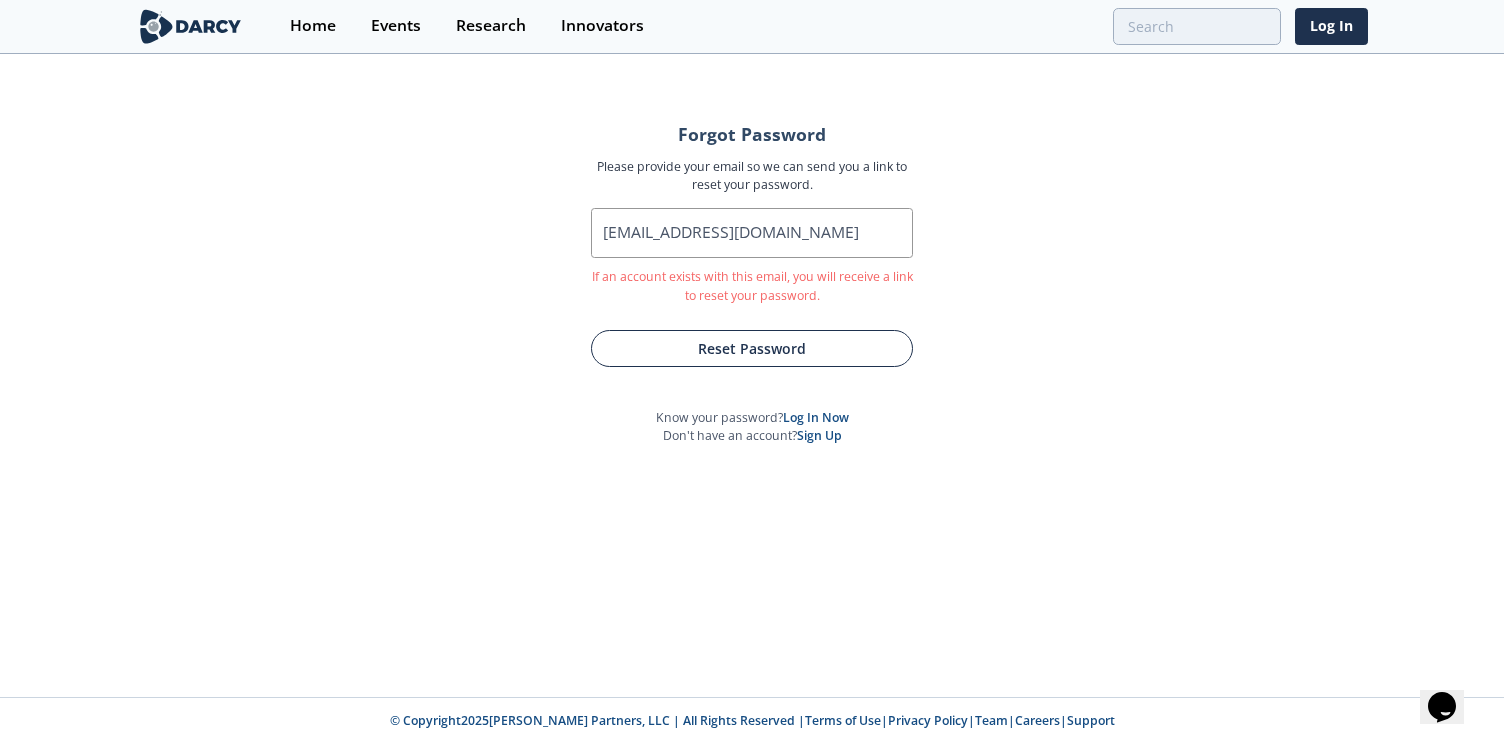 click on "Reset Password" at bounding box center [752, 348] 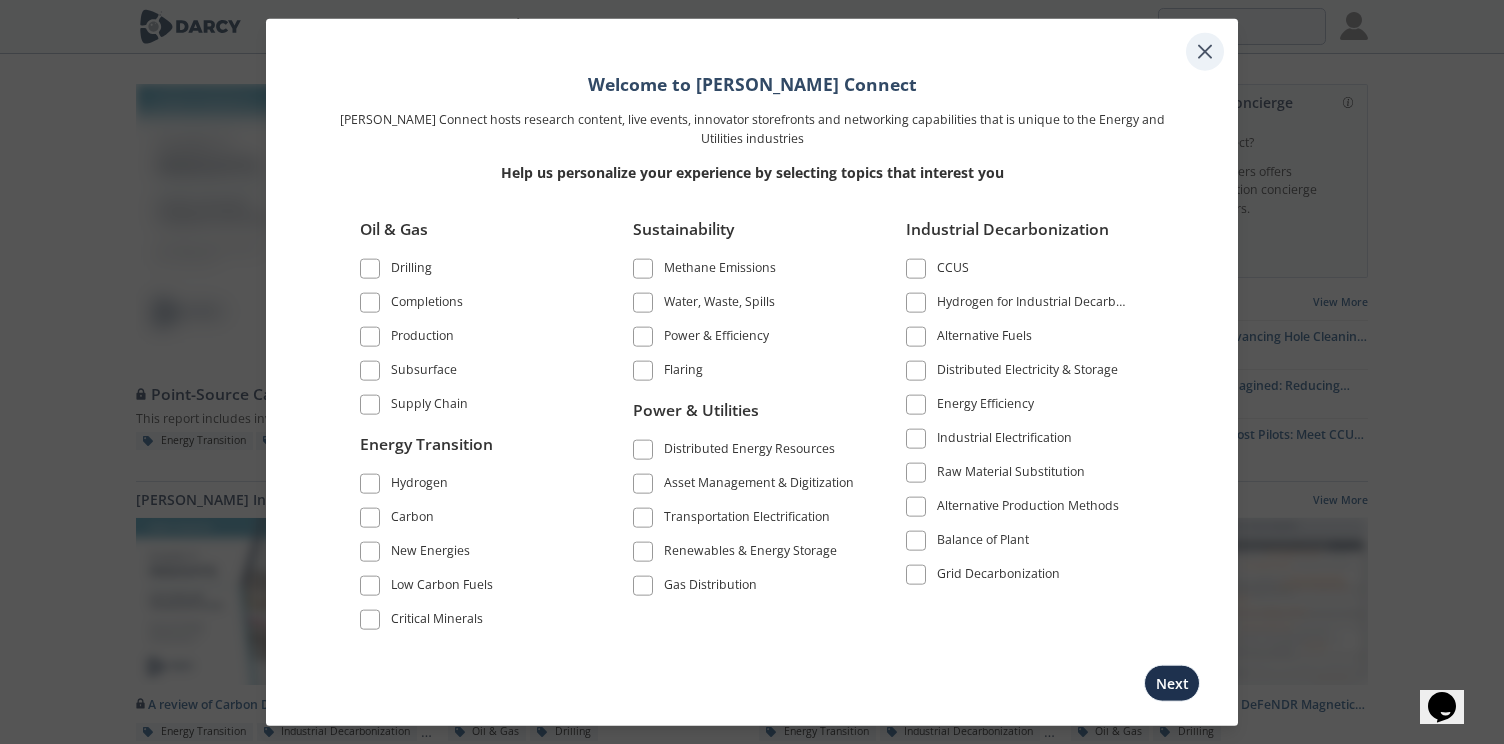 click 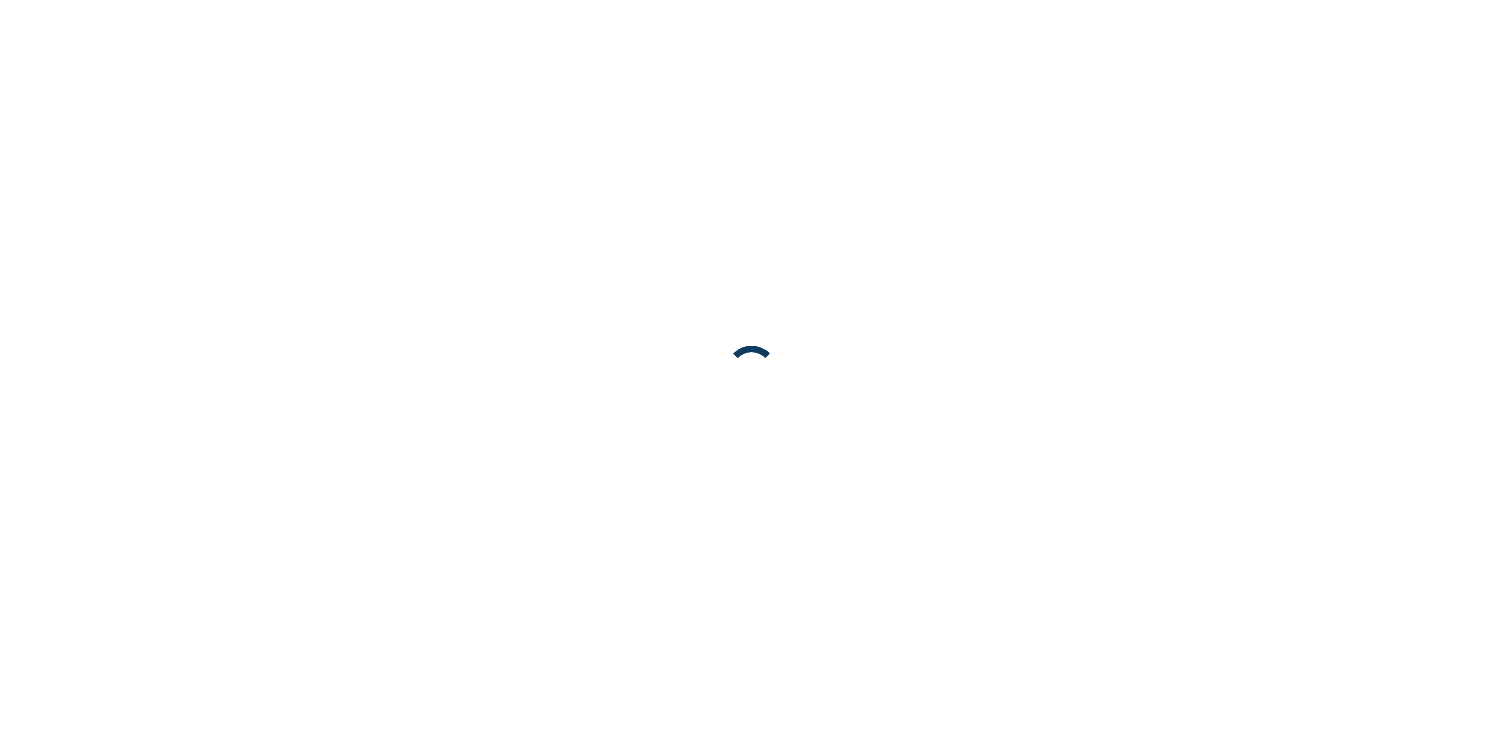 scroll, scrollTop: 0, scrollLeft: 0, axis: both 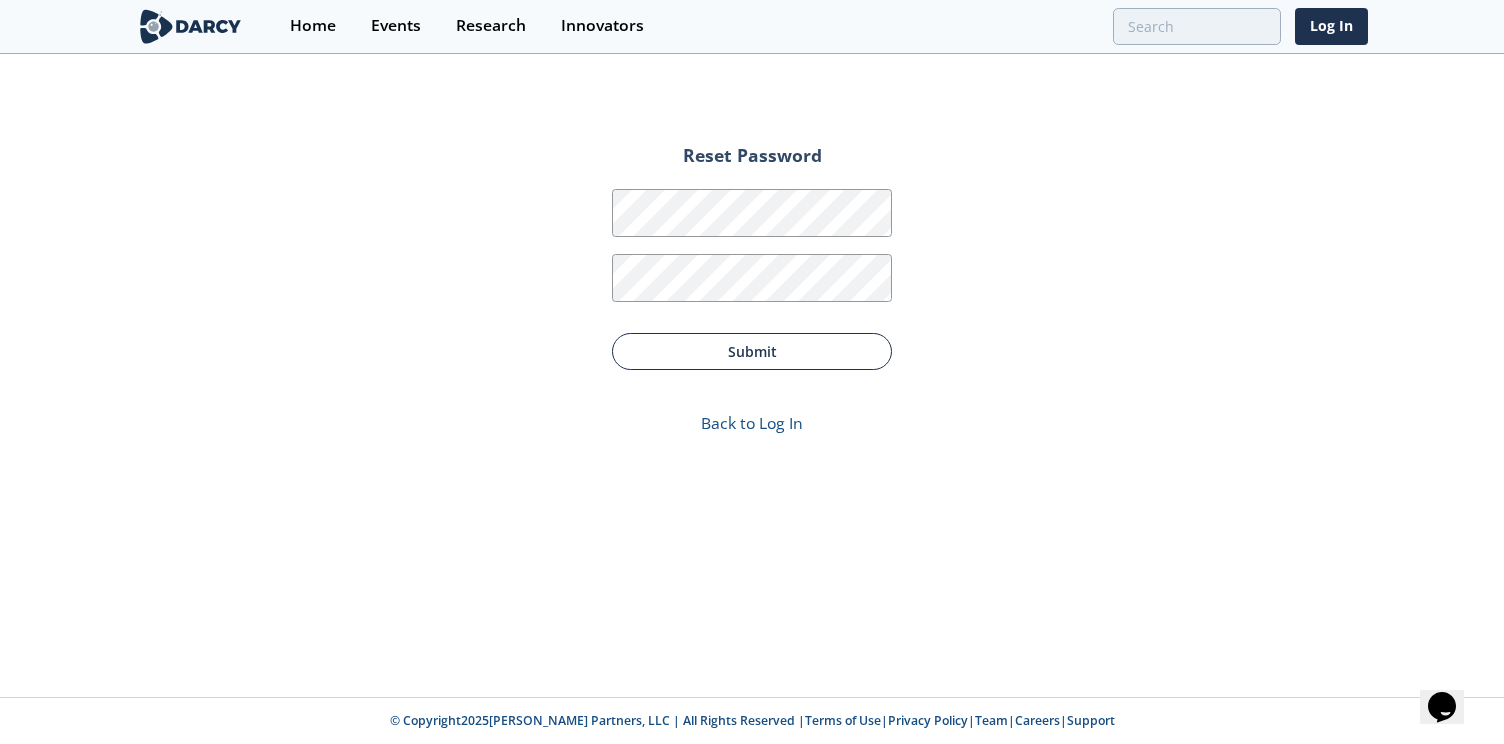 click on "Submit" at bounding box center (752, 351) 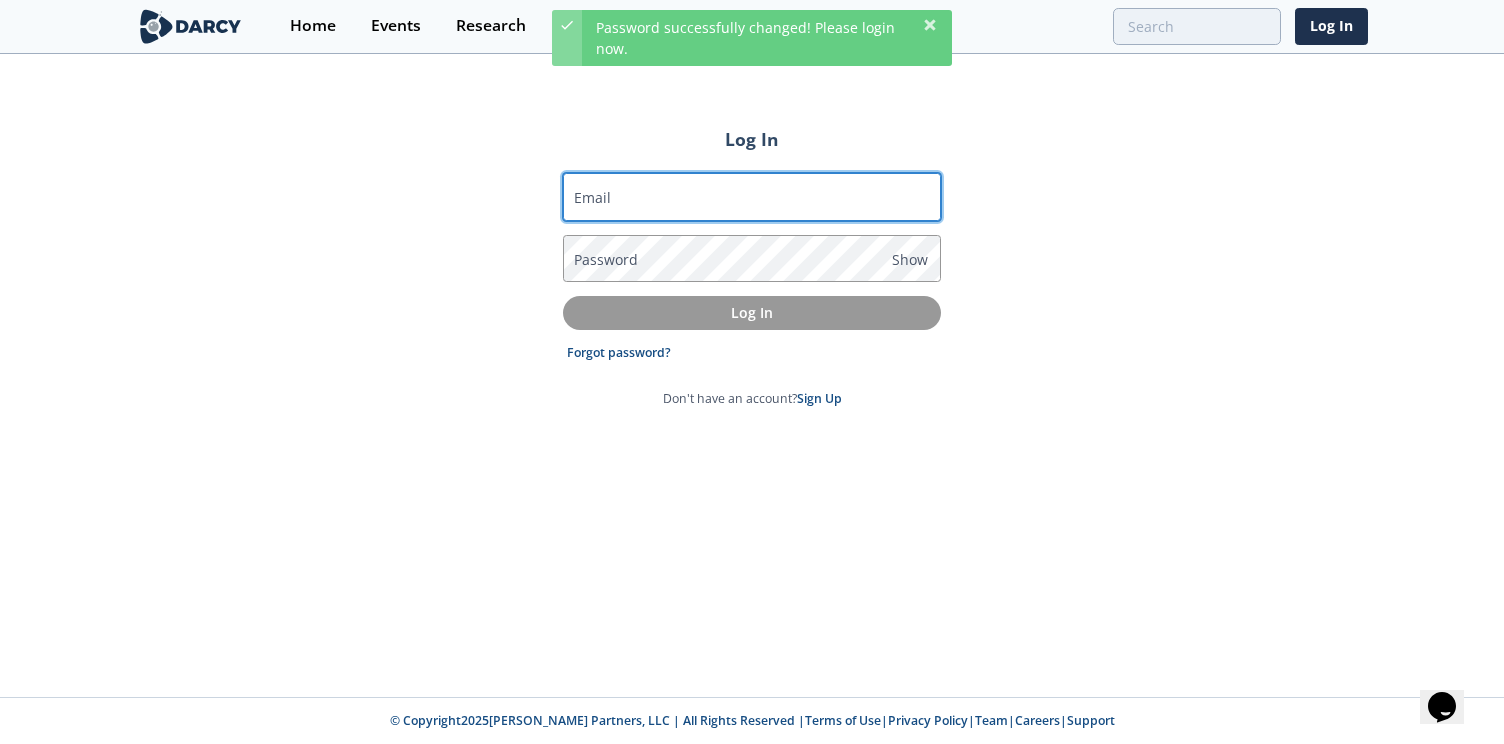 click on "Email" at bounding box center [752, 197] 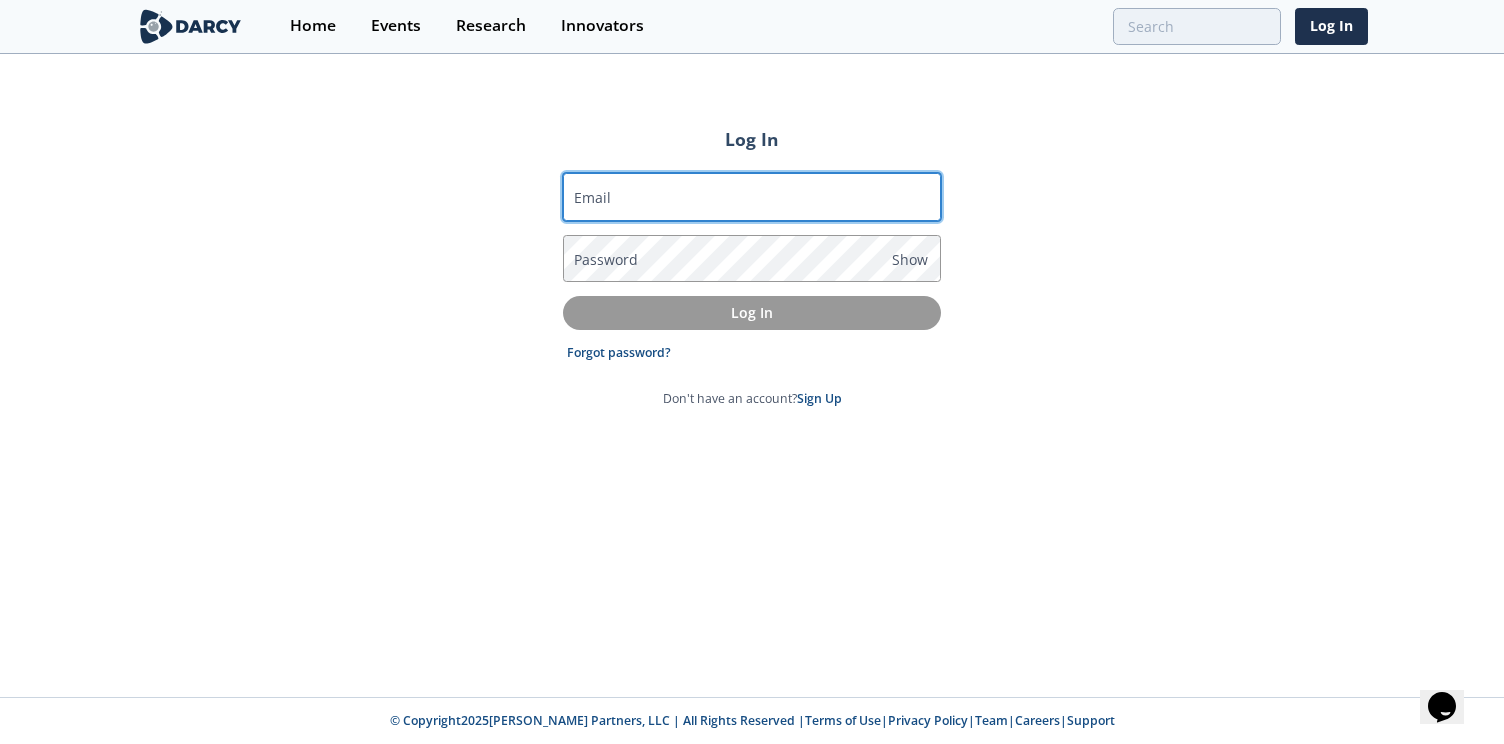 type on "[EMAIL_ADDRESS][DOMAIN_NAME]" 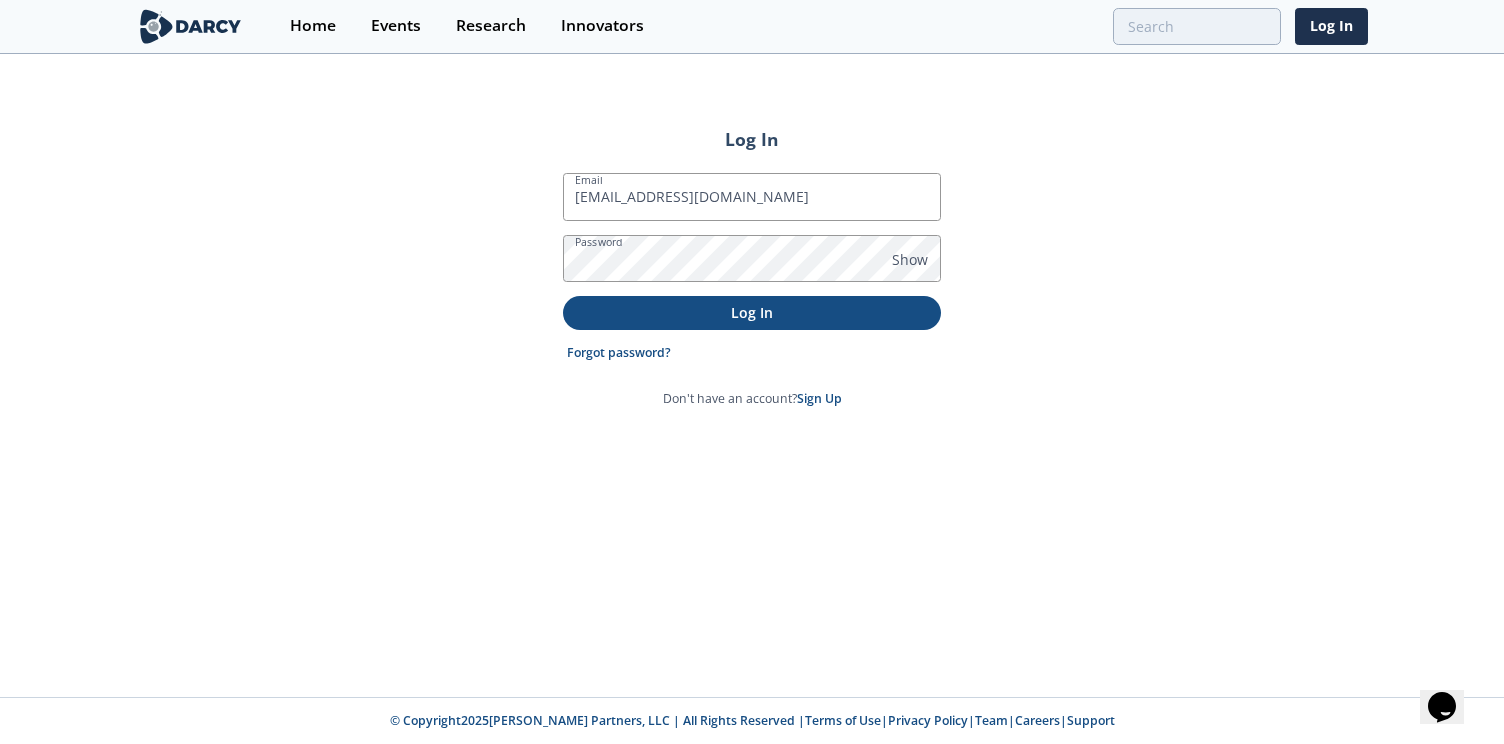 click on "Log In" at bounding box center (752, 312) 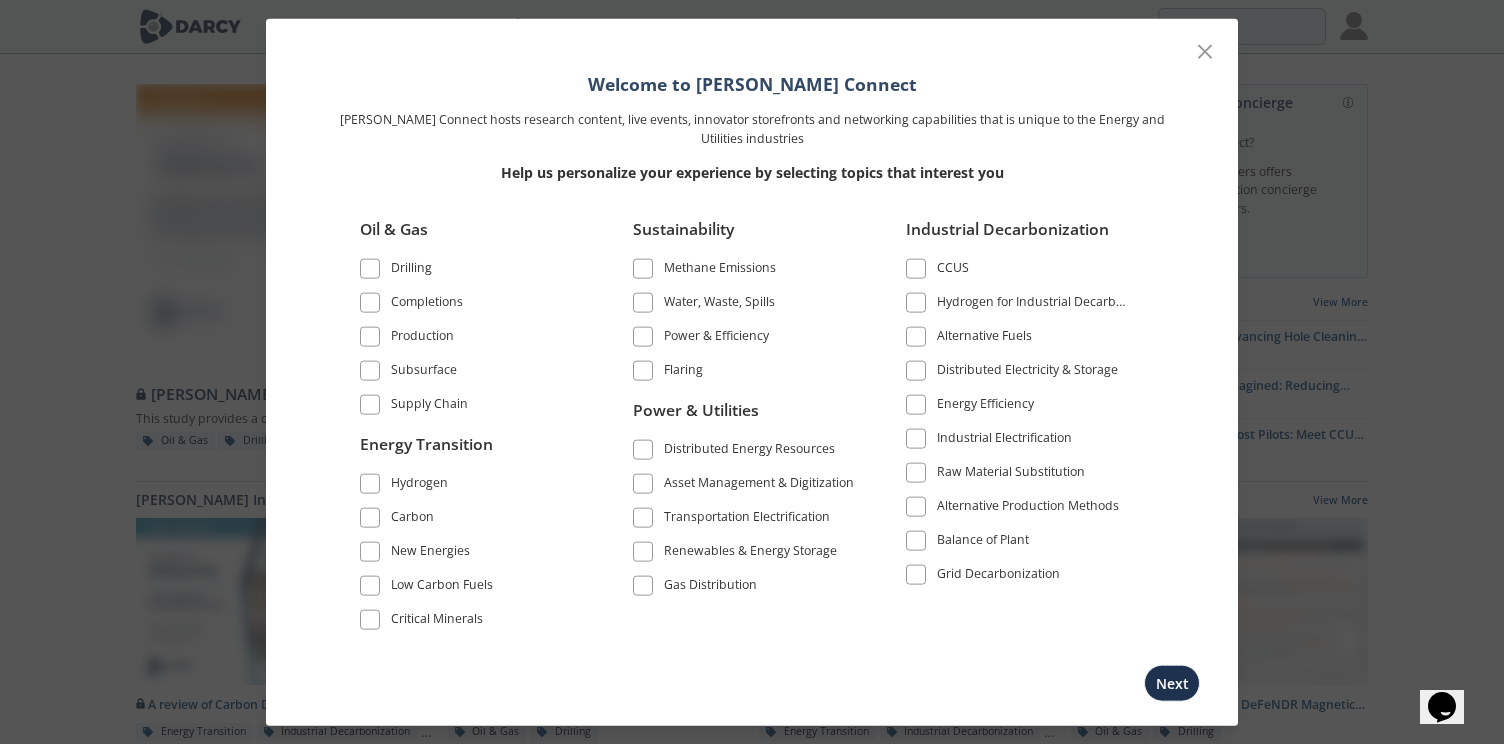 click at bounding box center [370, 337] 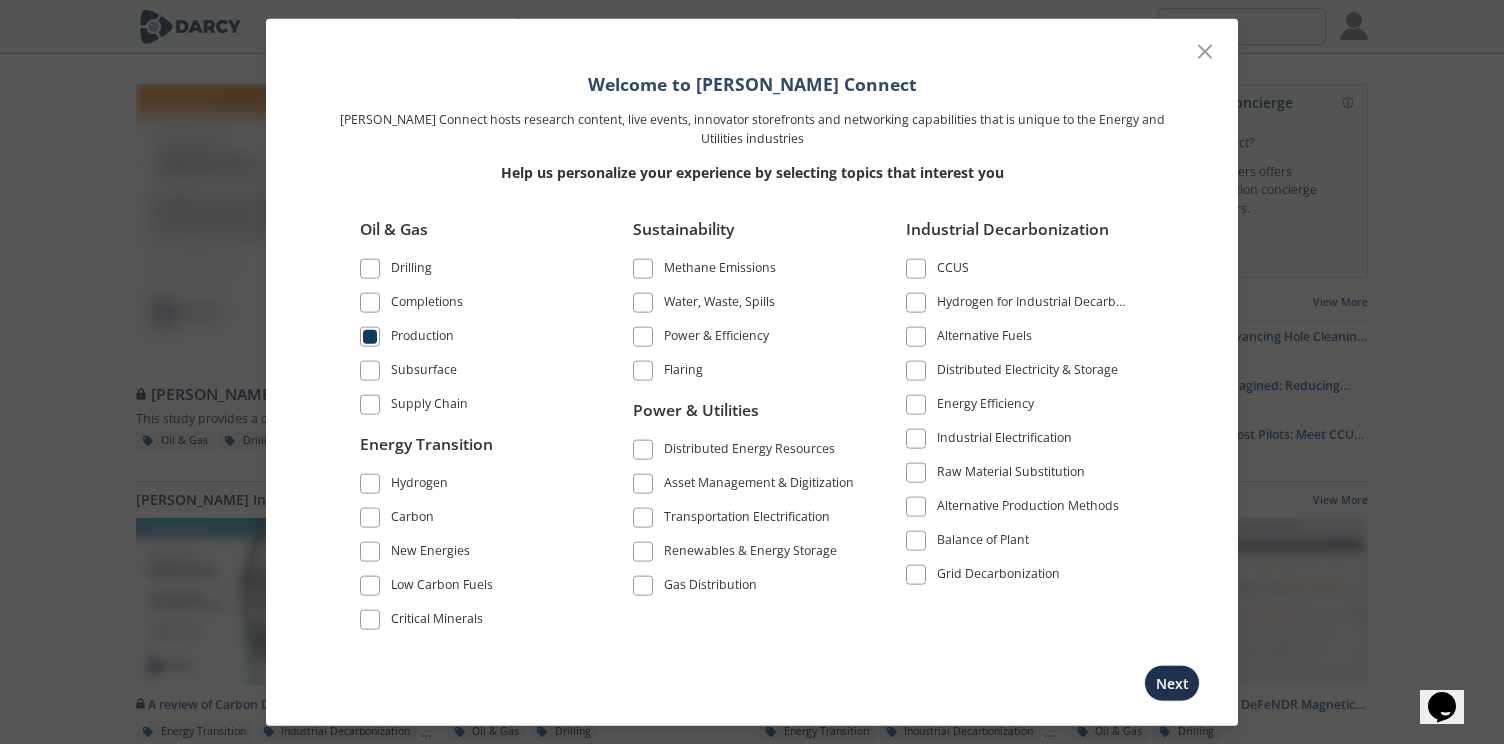click at bounding box center [370, 371] 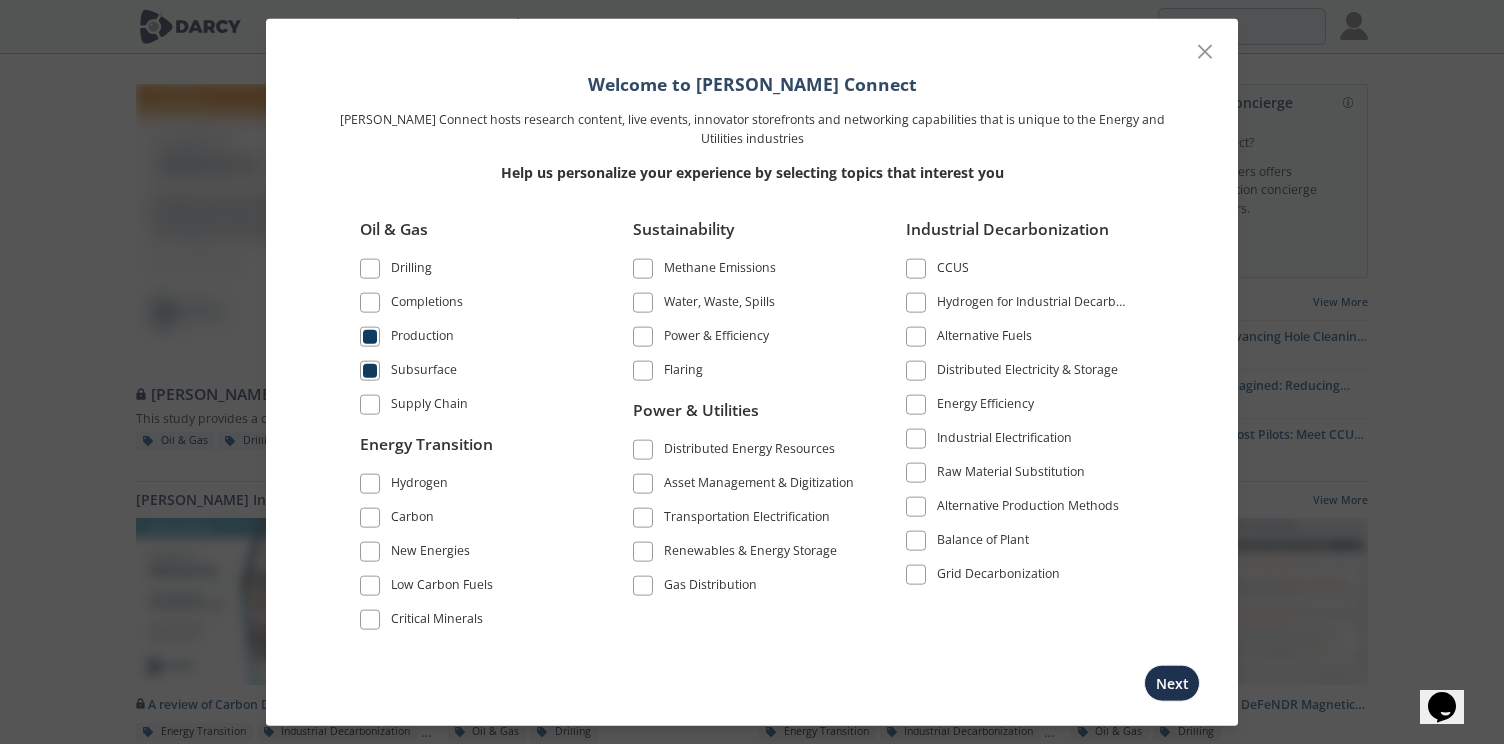 click at bounding box center [370, 483] 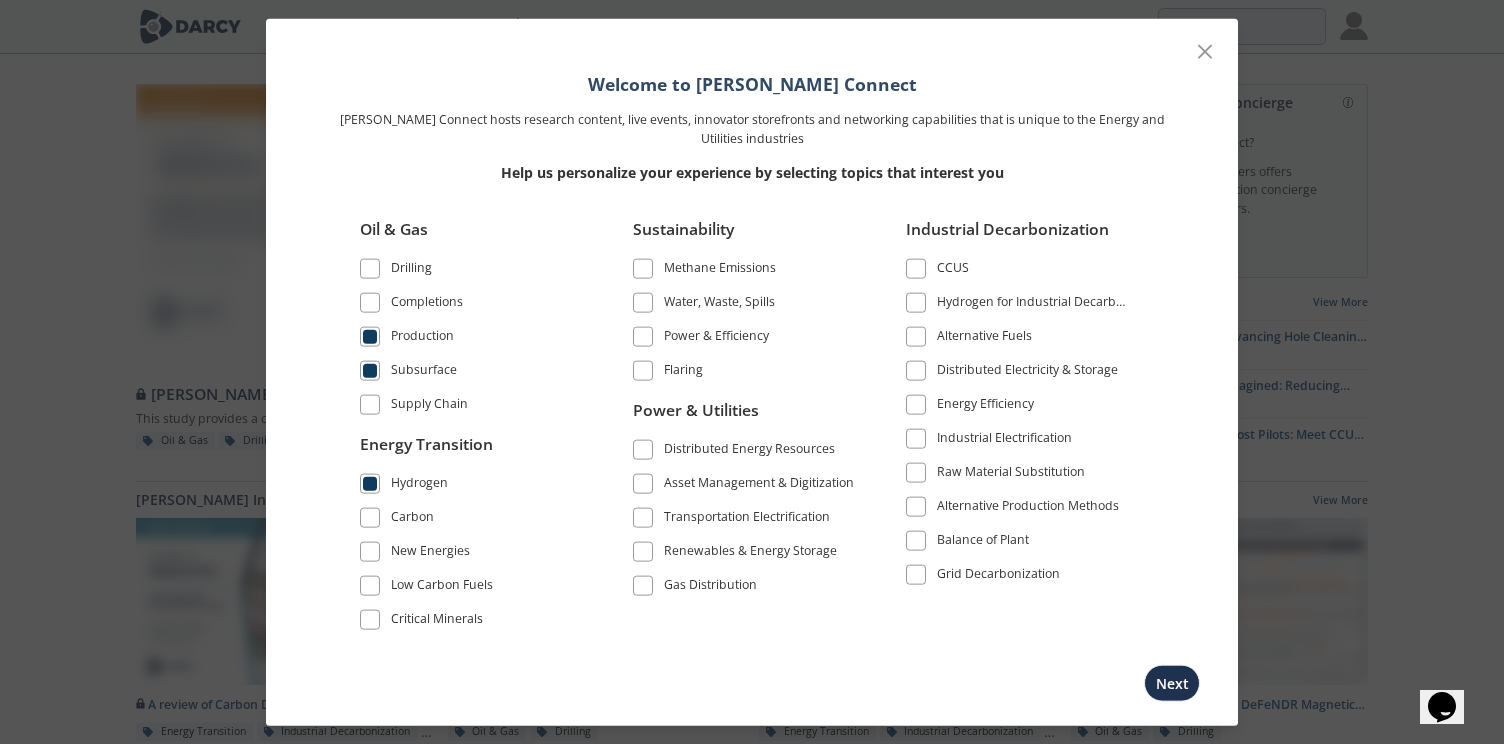 click at bounding box center (370, 517) 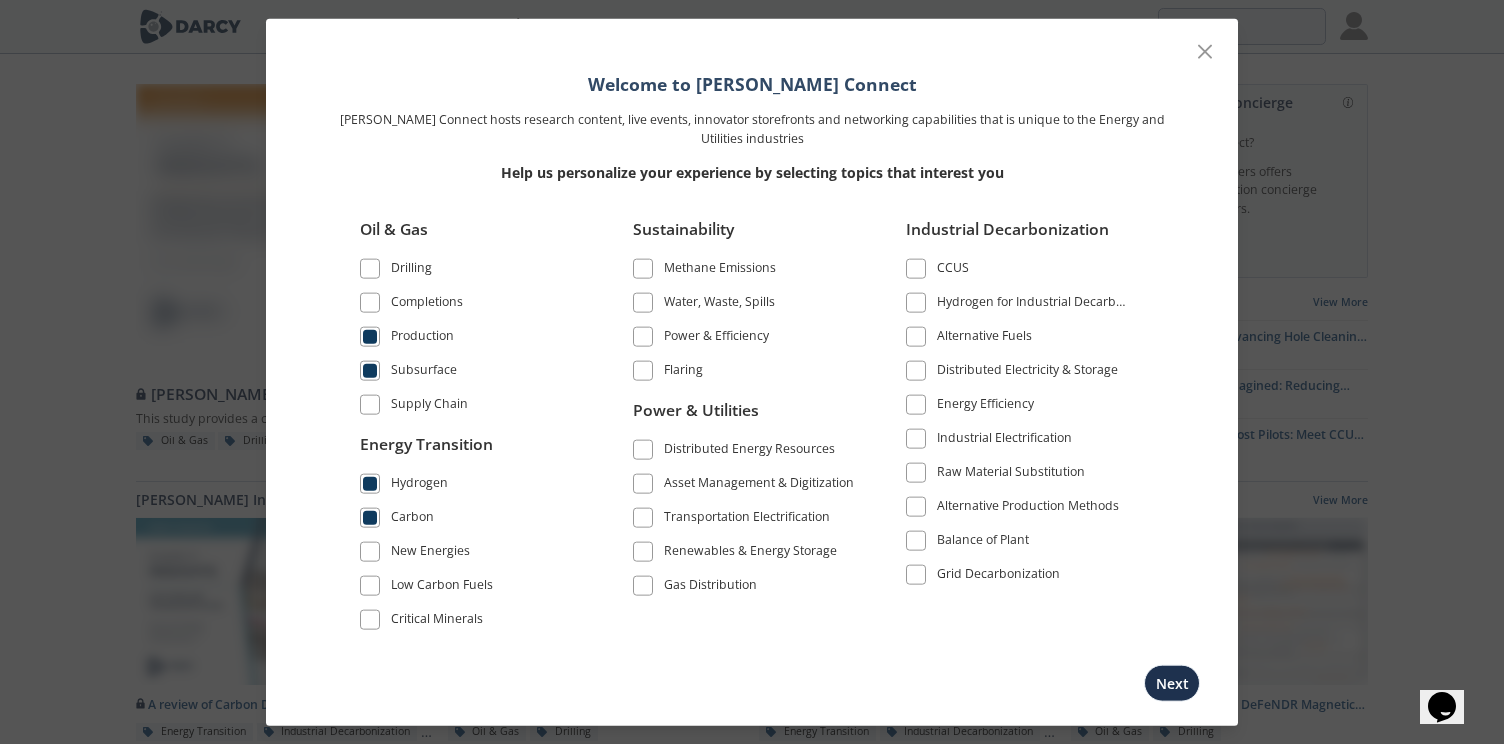 click at bounding box center [370, 551] 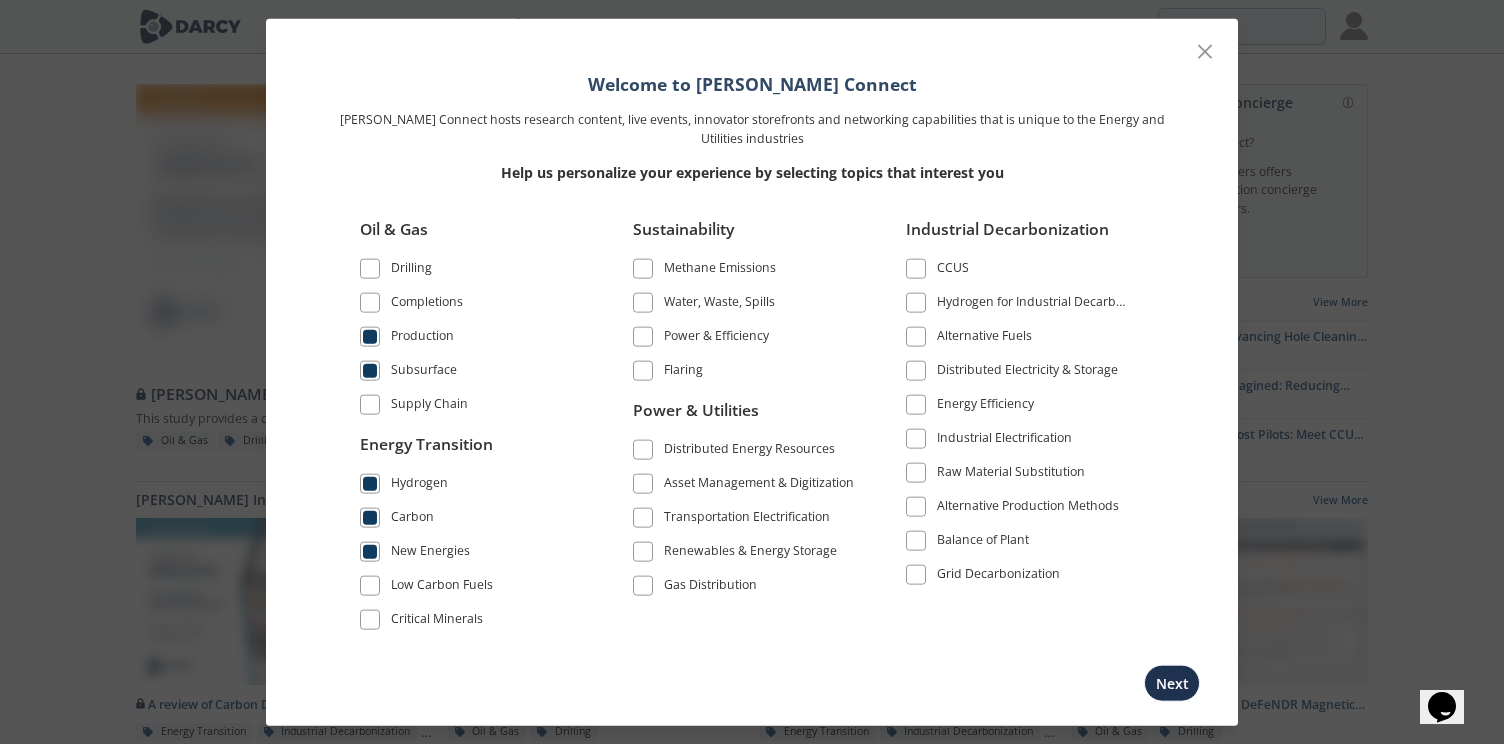 click on "Low Carbon Fuels" at bounding box center (472, 585) 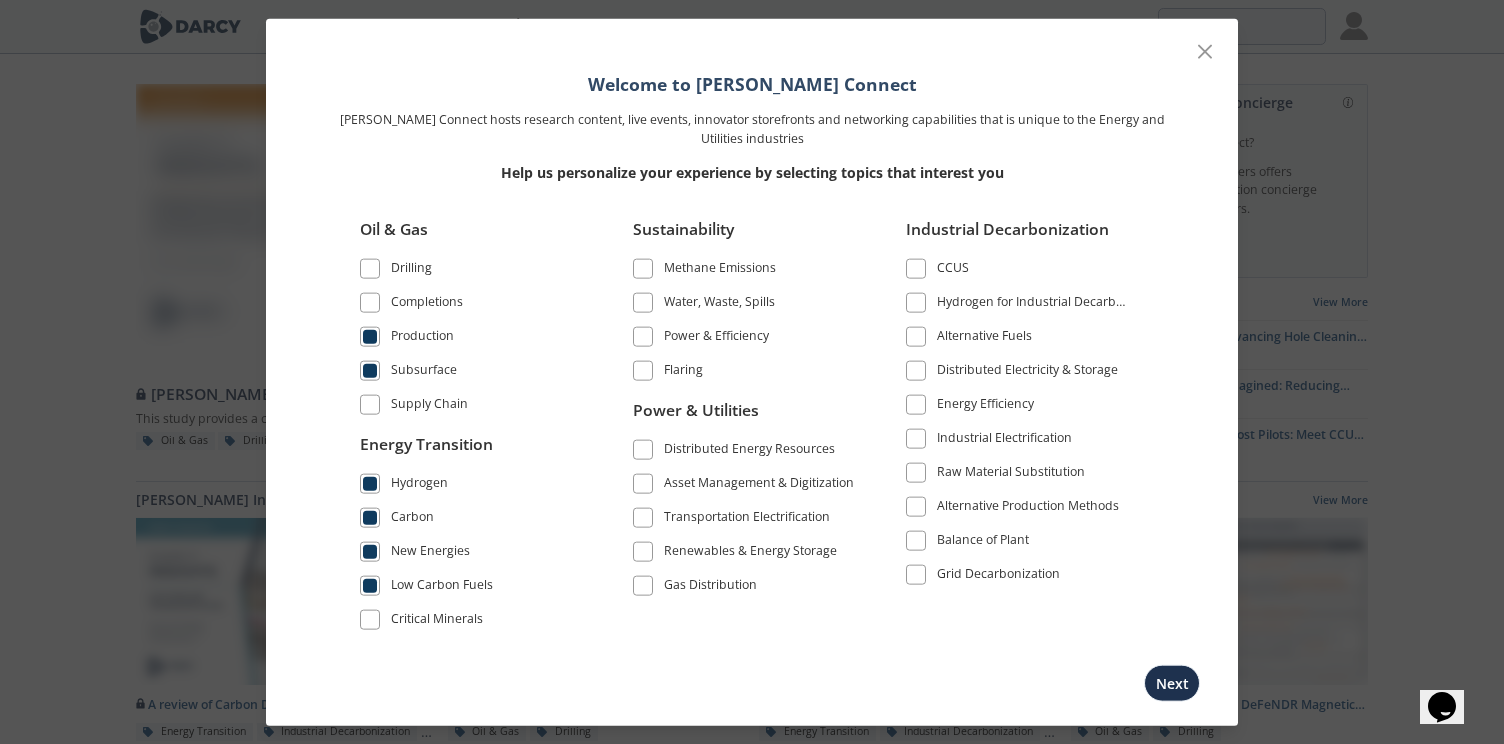 click at bounding box center (370, 619) 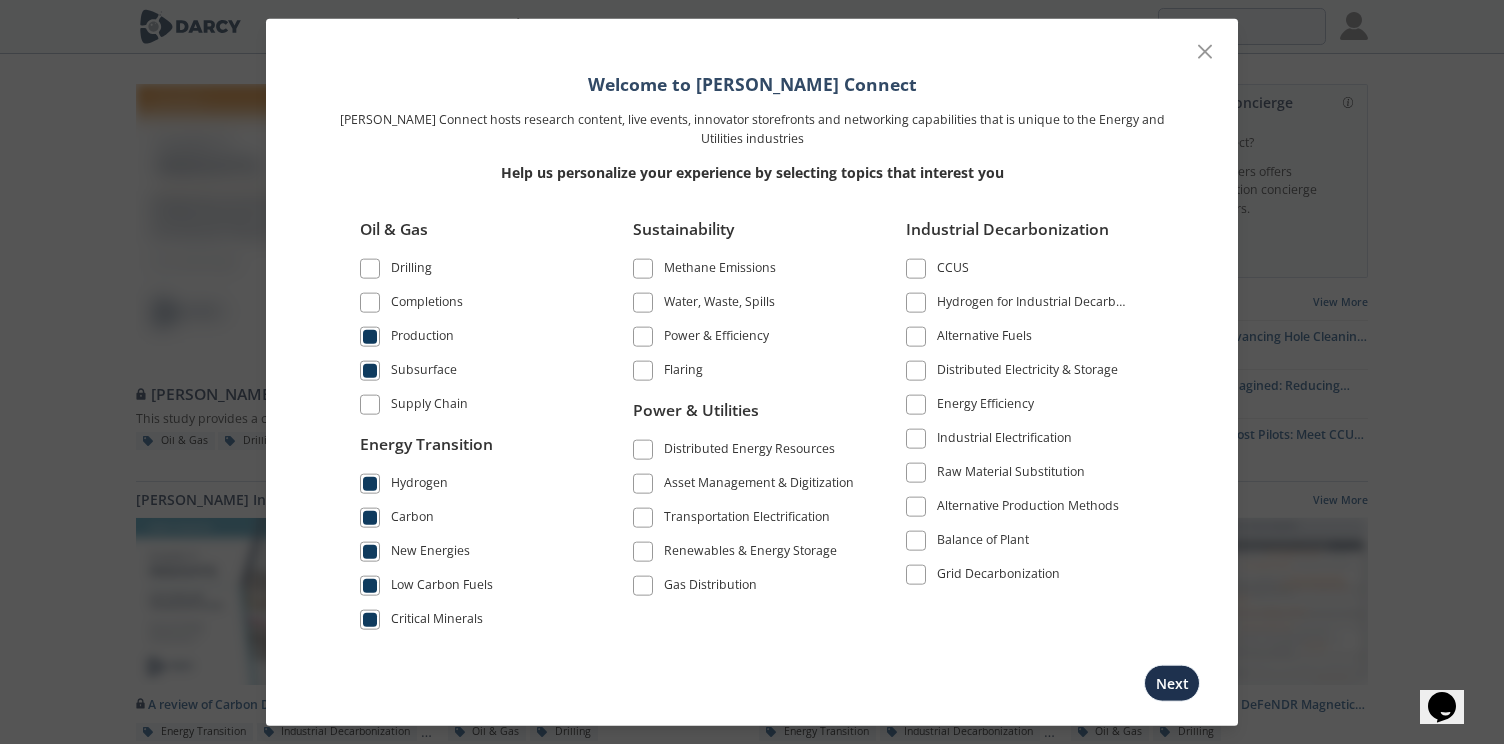 click at bounding box center (643, 269) 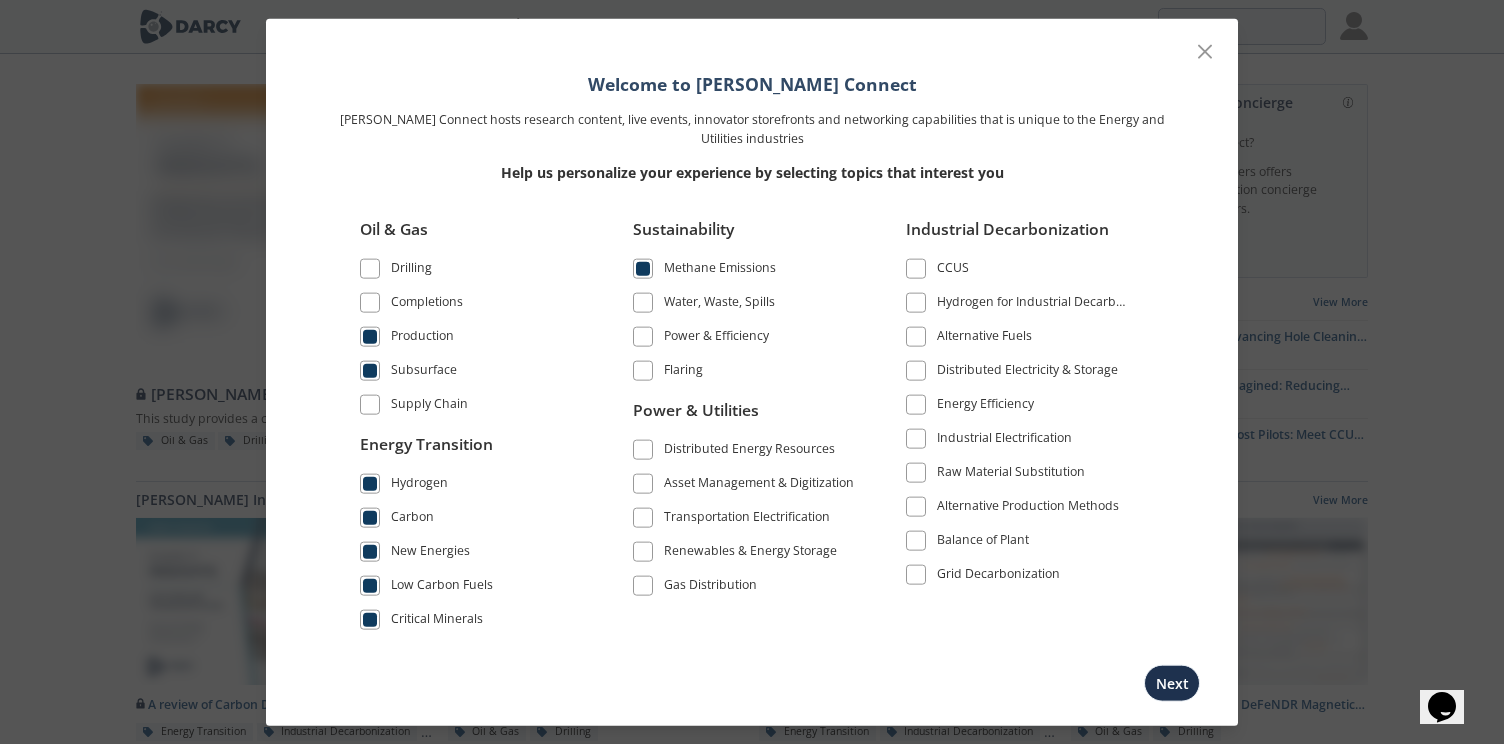 click at bounding box center (643, 303) 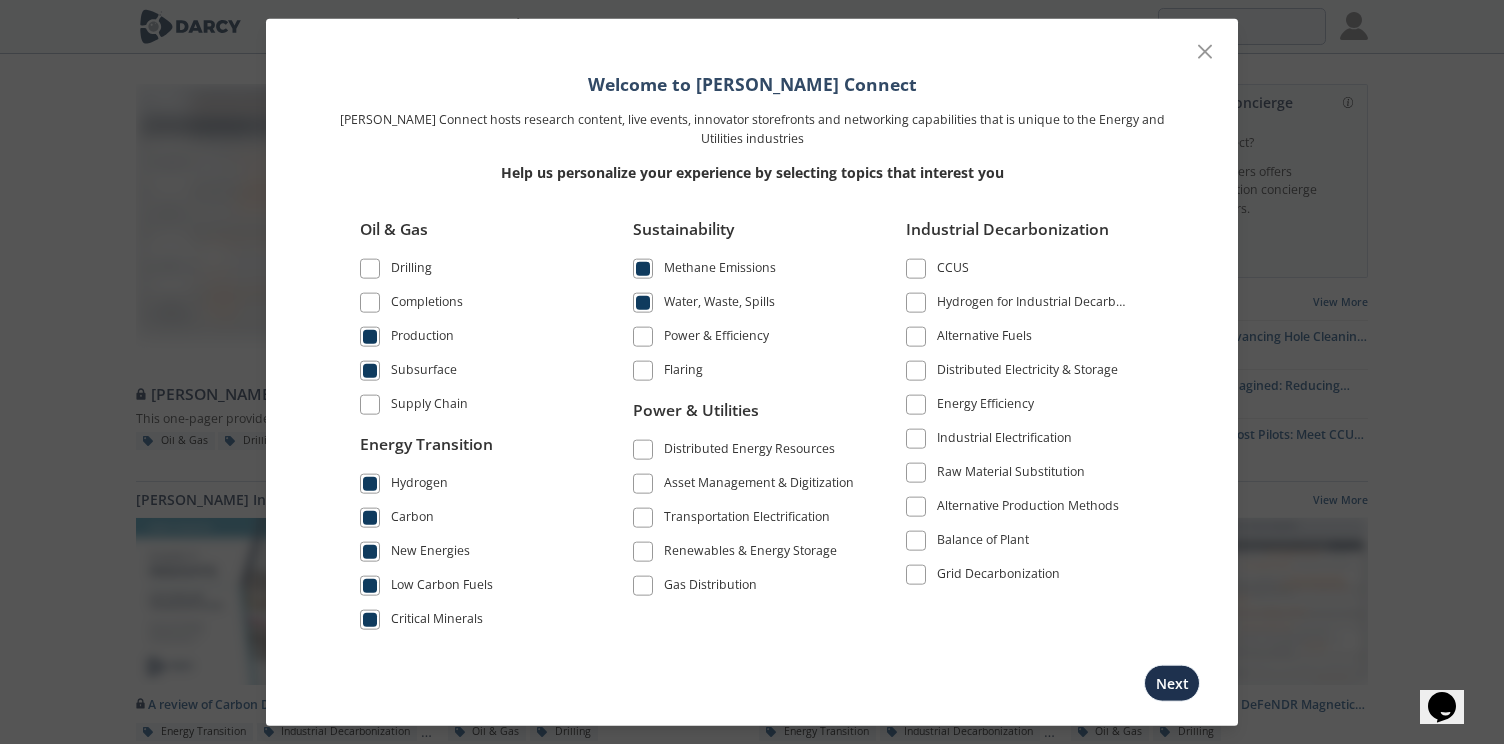 click at bounding box center [643, 337] 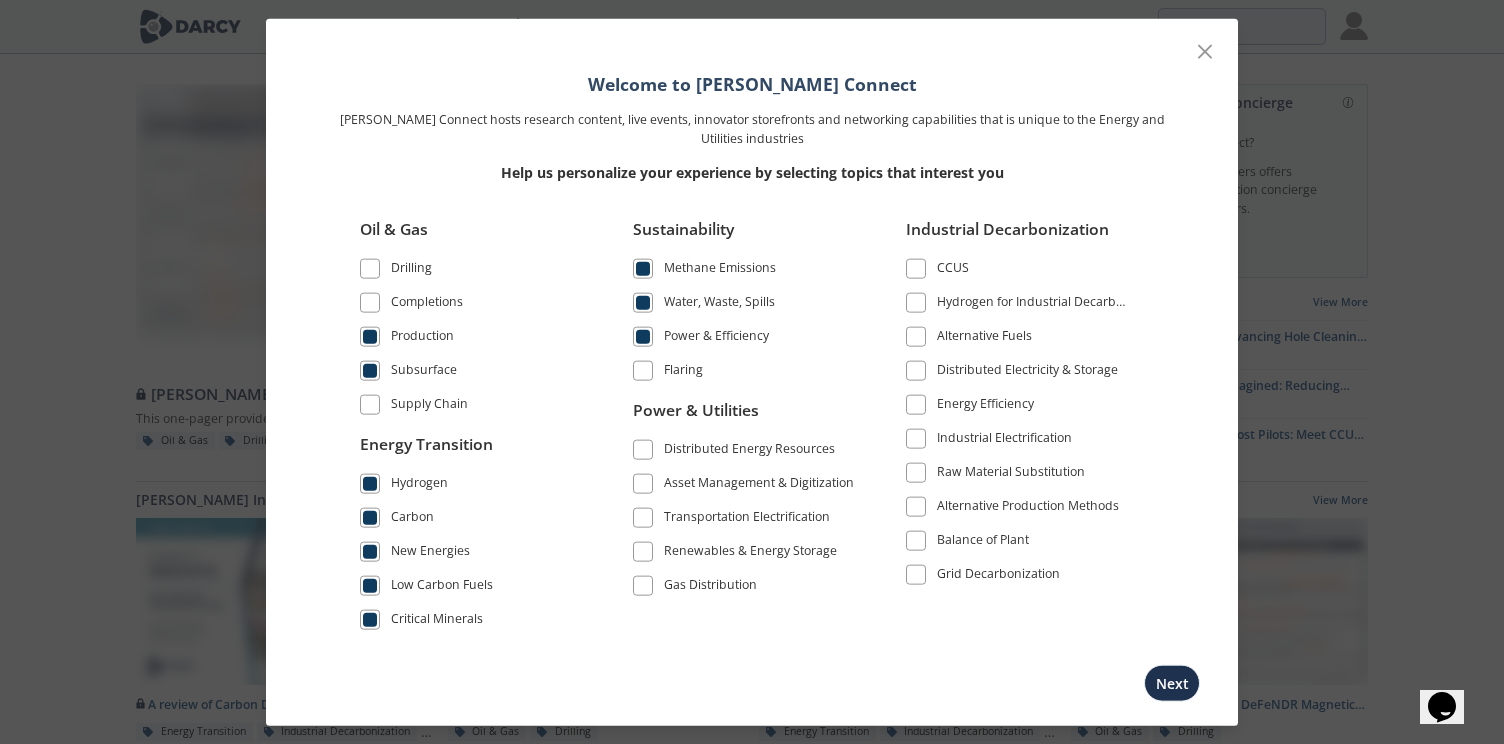 click at bounding box center [643, 371] 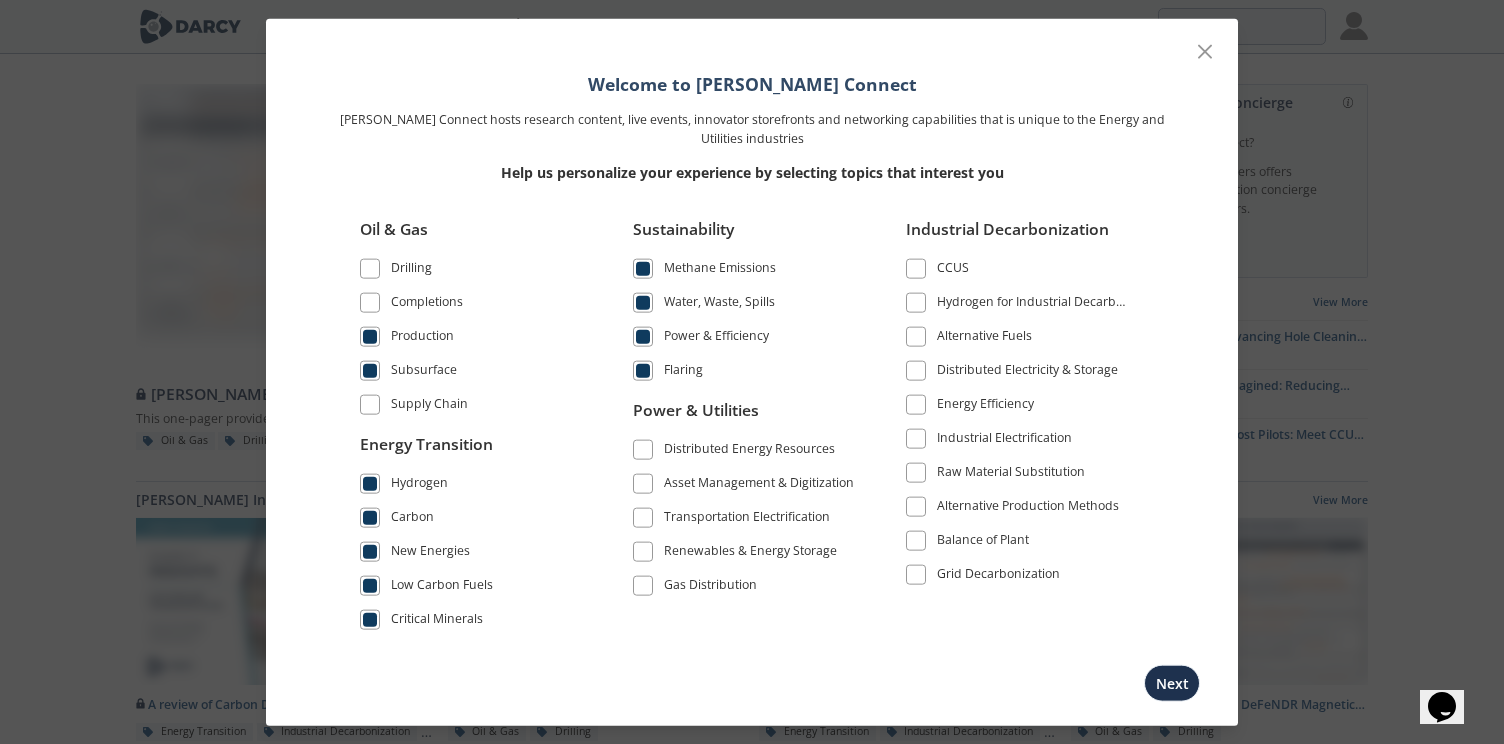 click on "CCUS" at bounding box center [1018, 268] 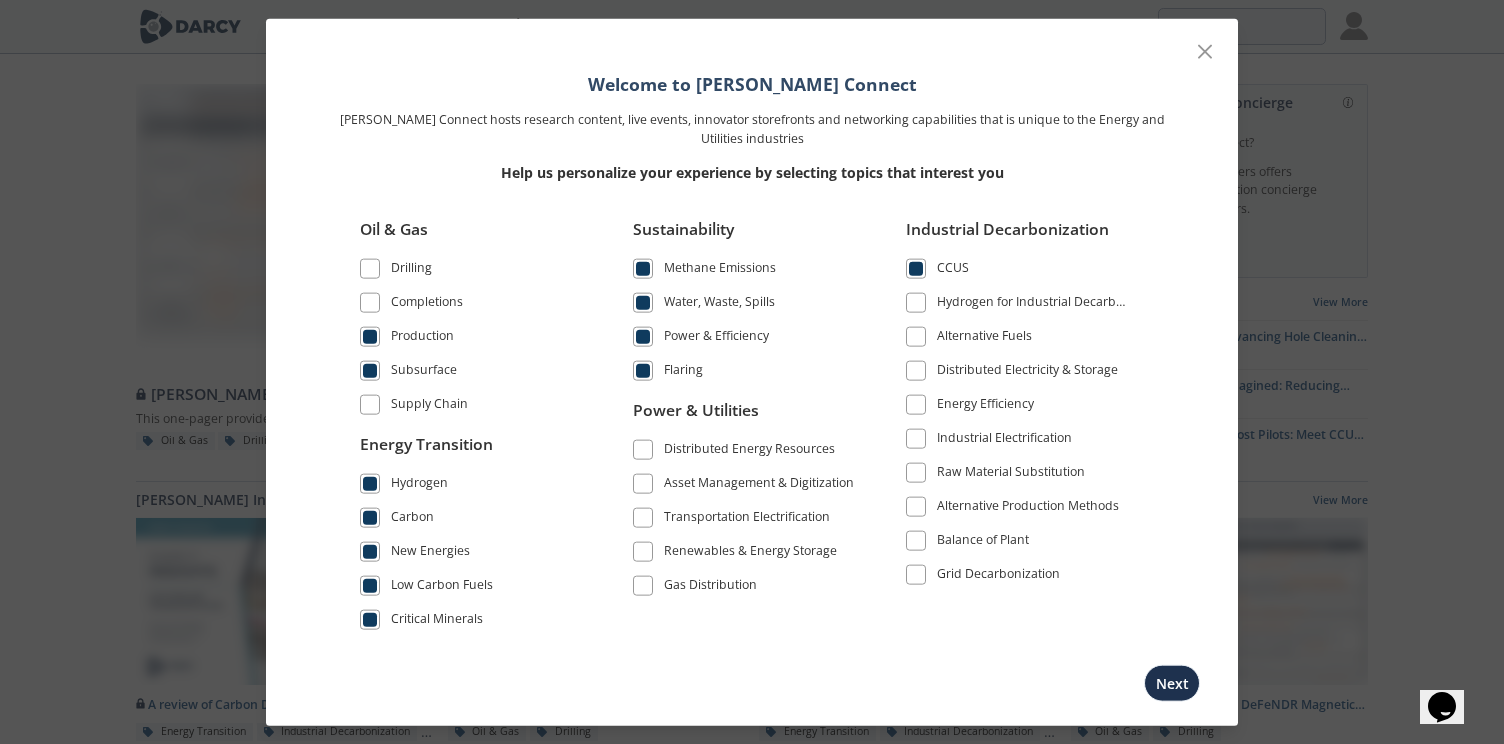 click at bounding box center [916, 303] 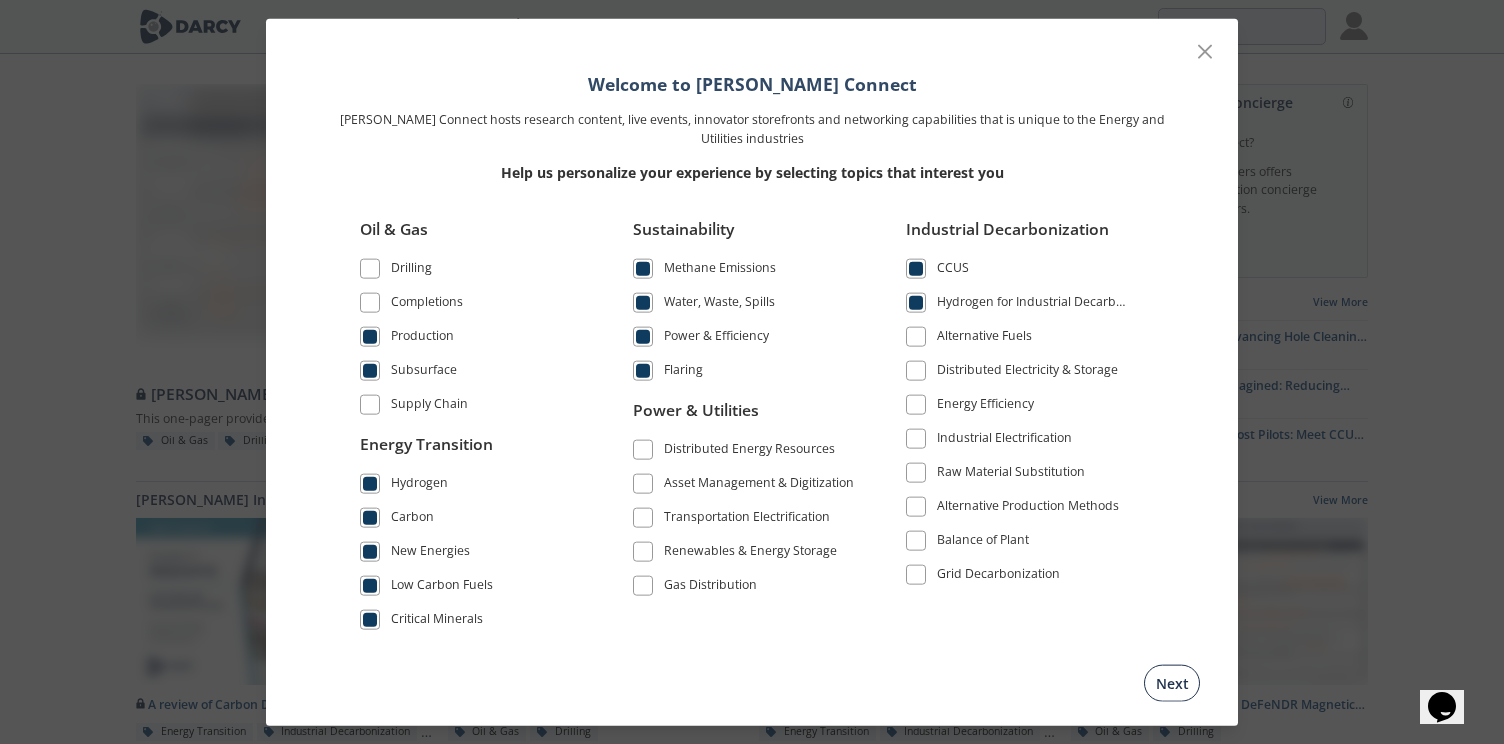 click on "Next" at bounding box center [1172, 682] 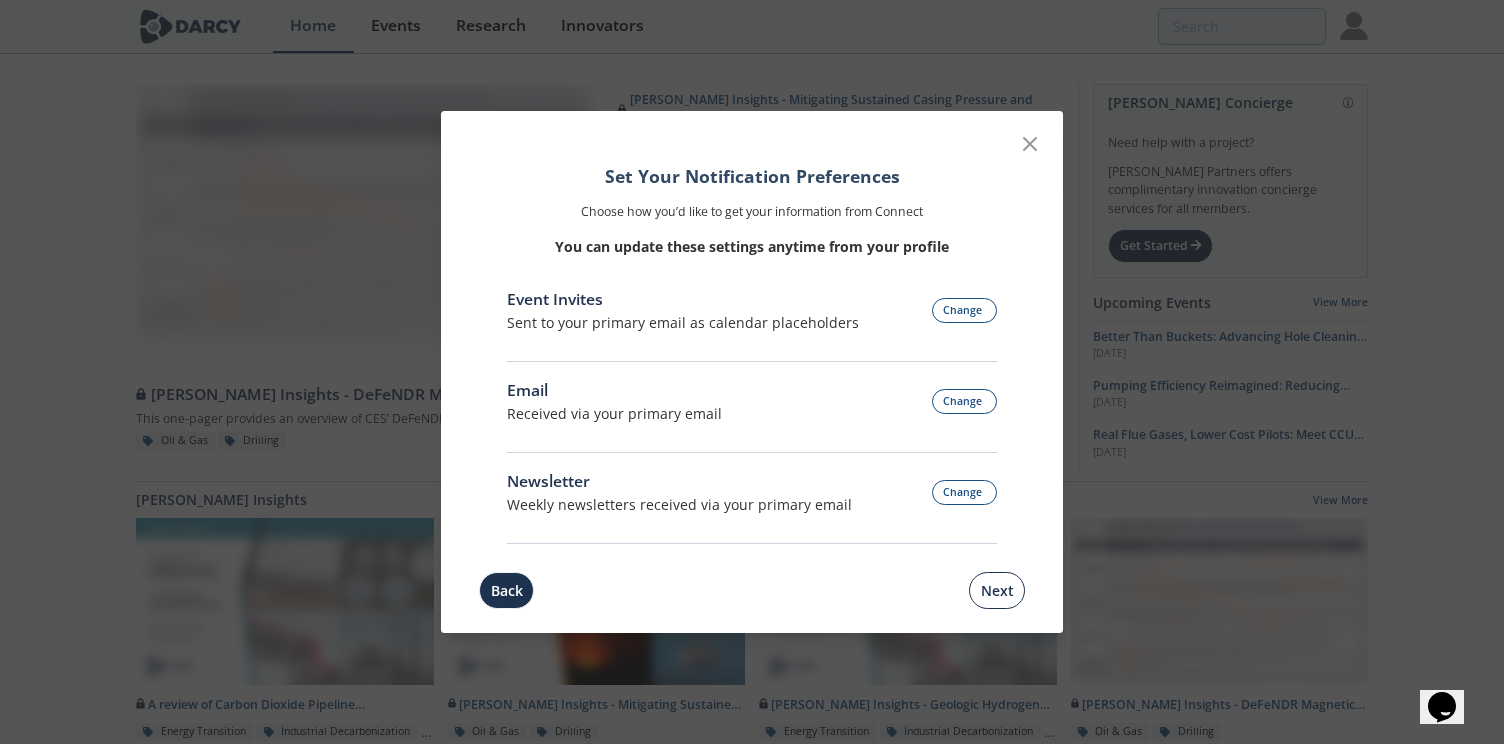 click on "Next" at bounding box center (997, 590) 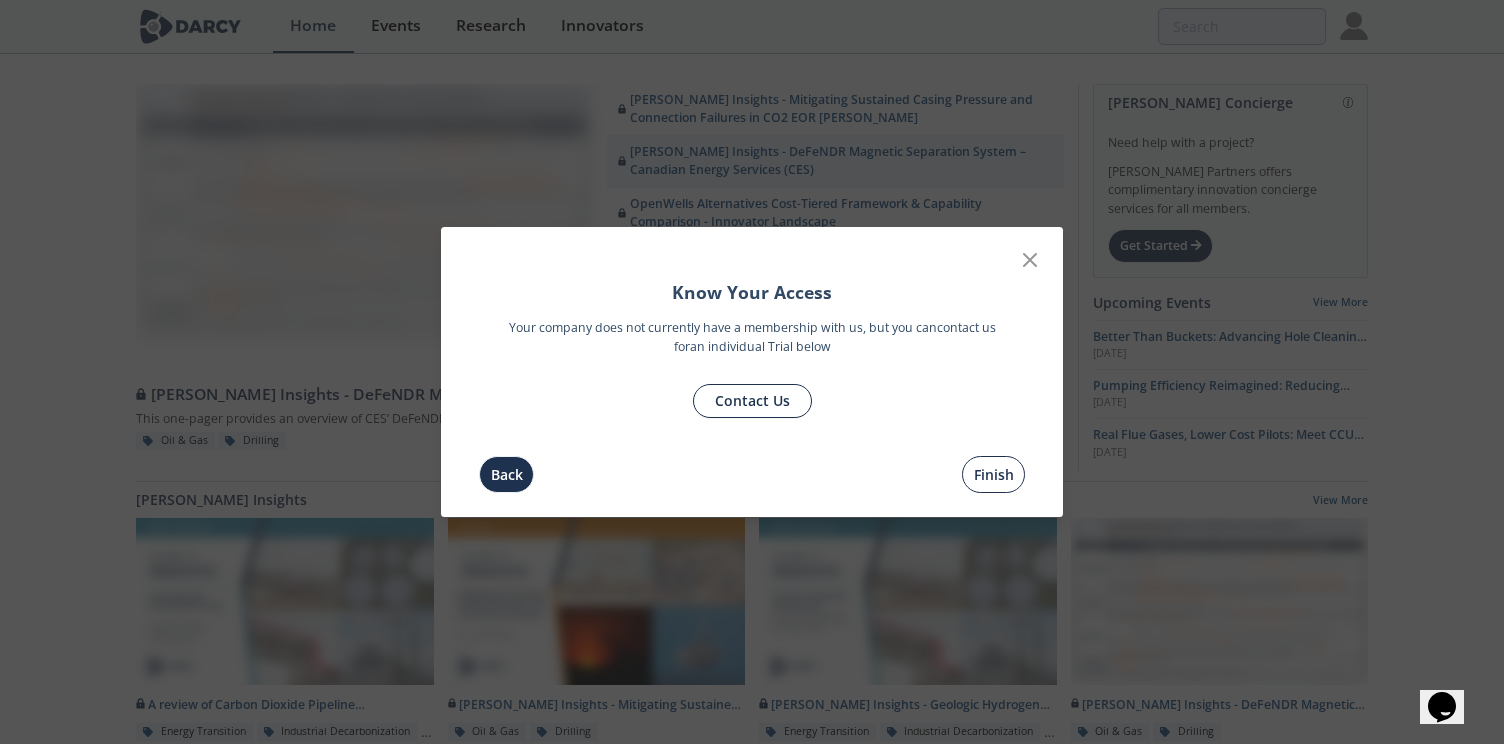 click on "Finish" at bounding box center (993, 474) 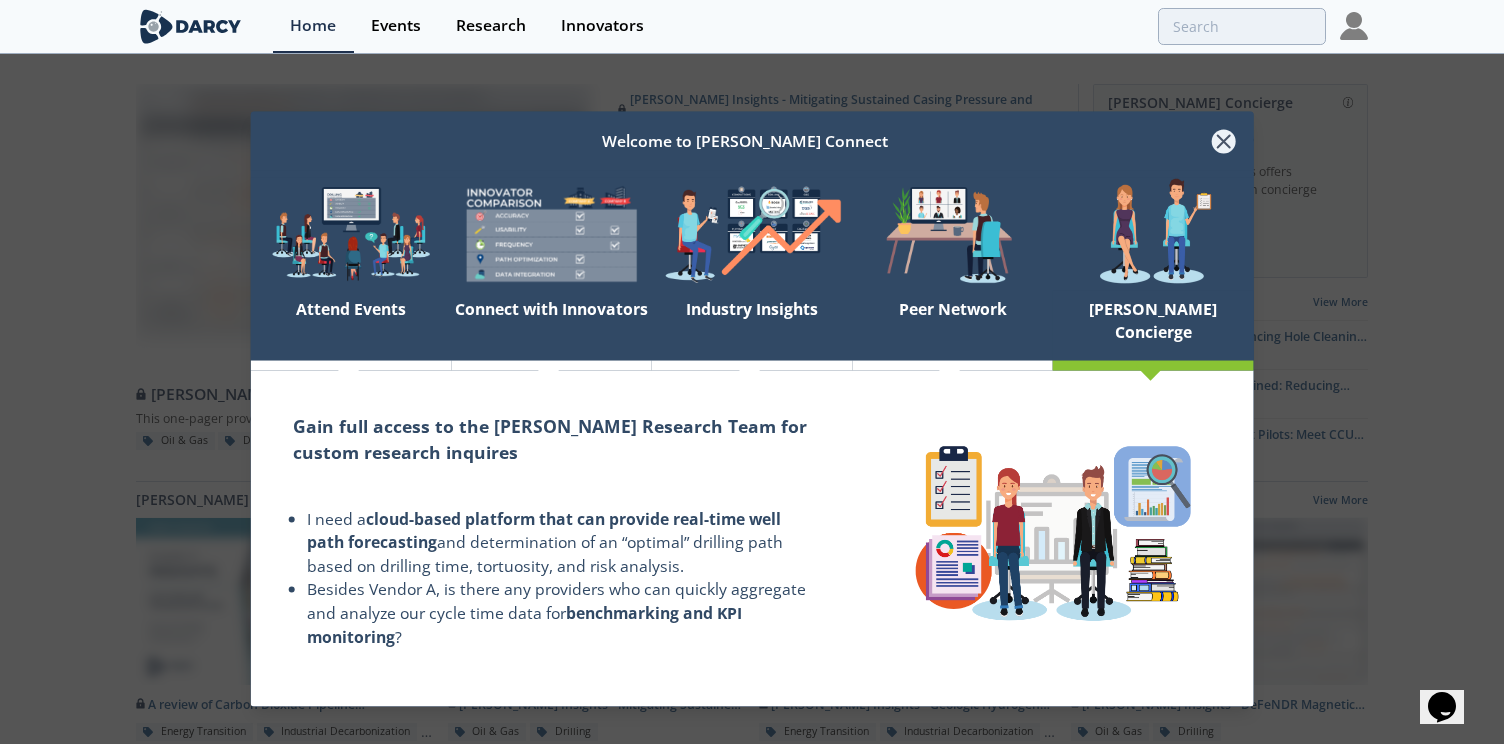 click 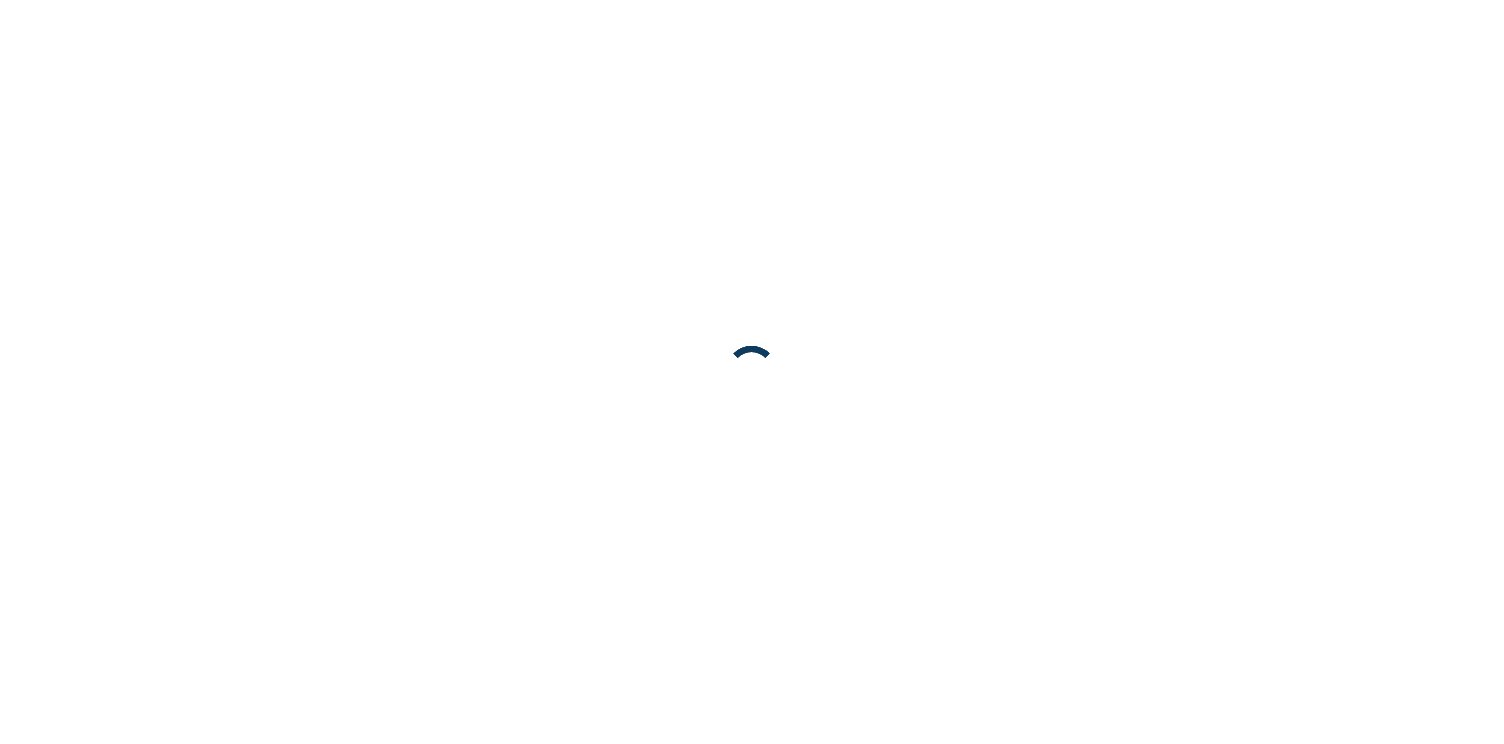 scroll, scrollTop: 0, scrollLeft: 0, axis: both 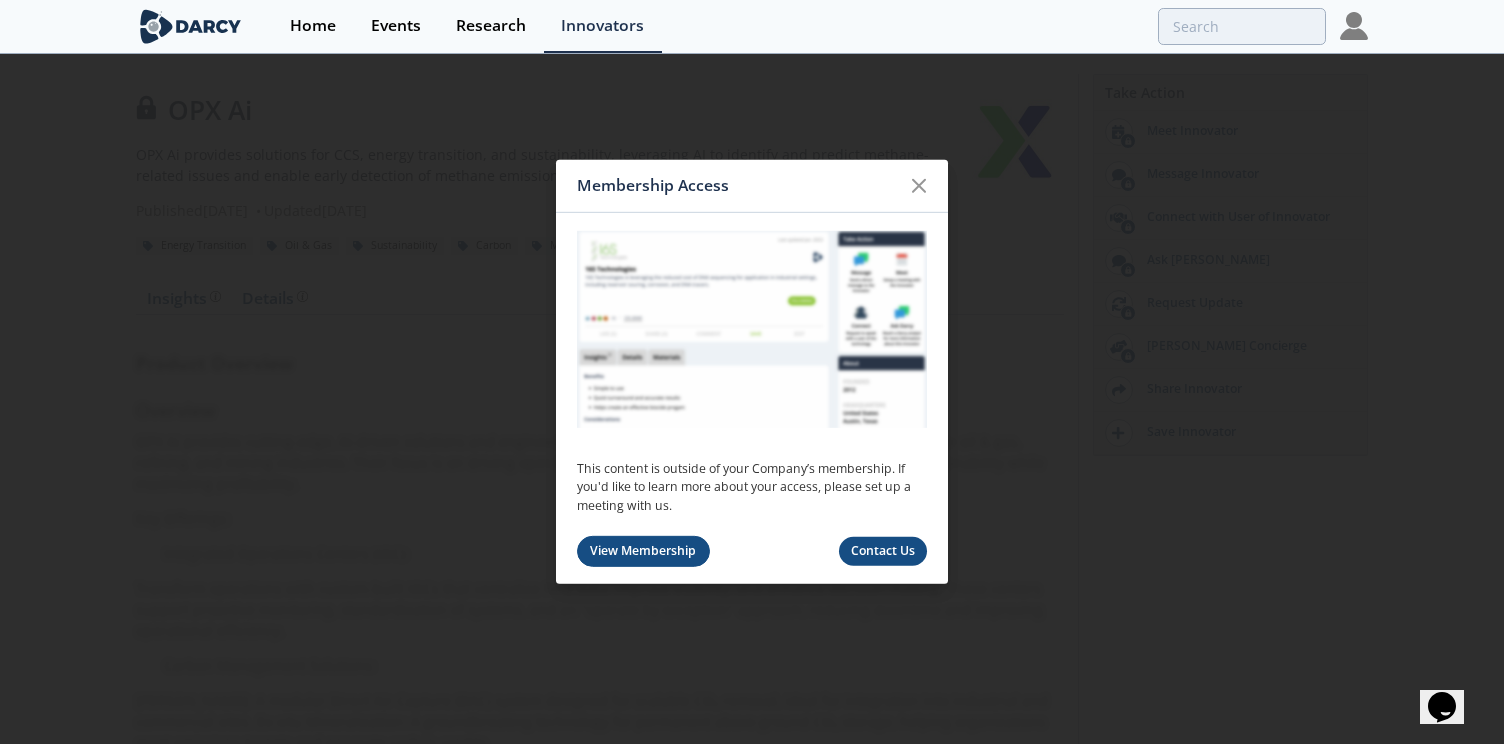 click on "View Membership" at bounding box center [643, 551] 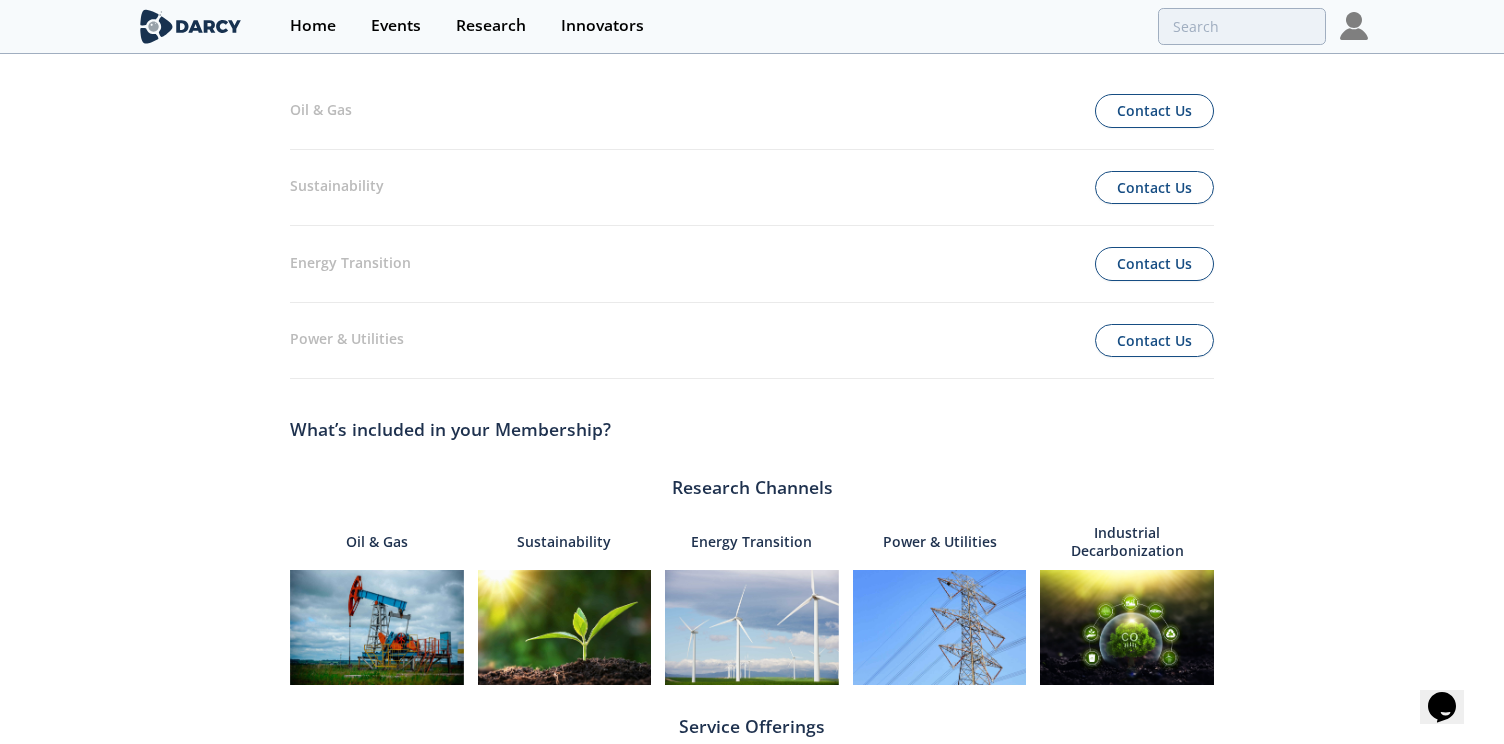 scroll, scrollTop: 0, scrollLeft: 0, axis: both 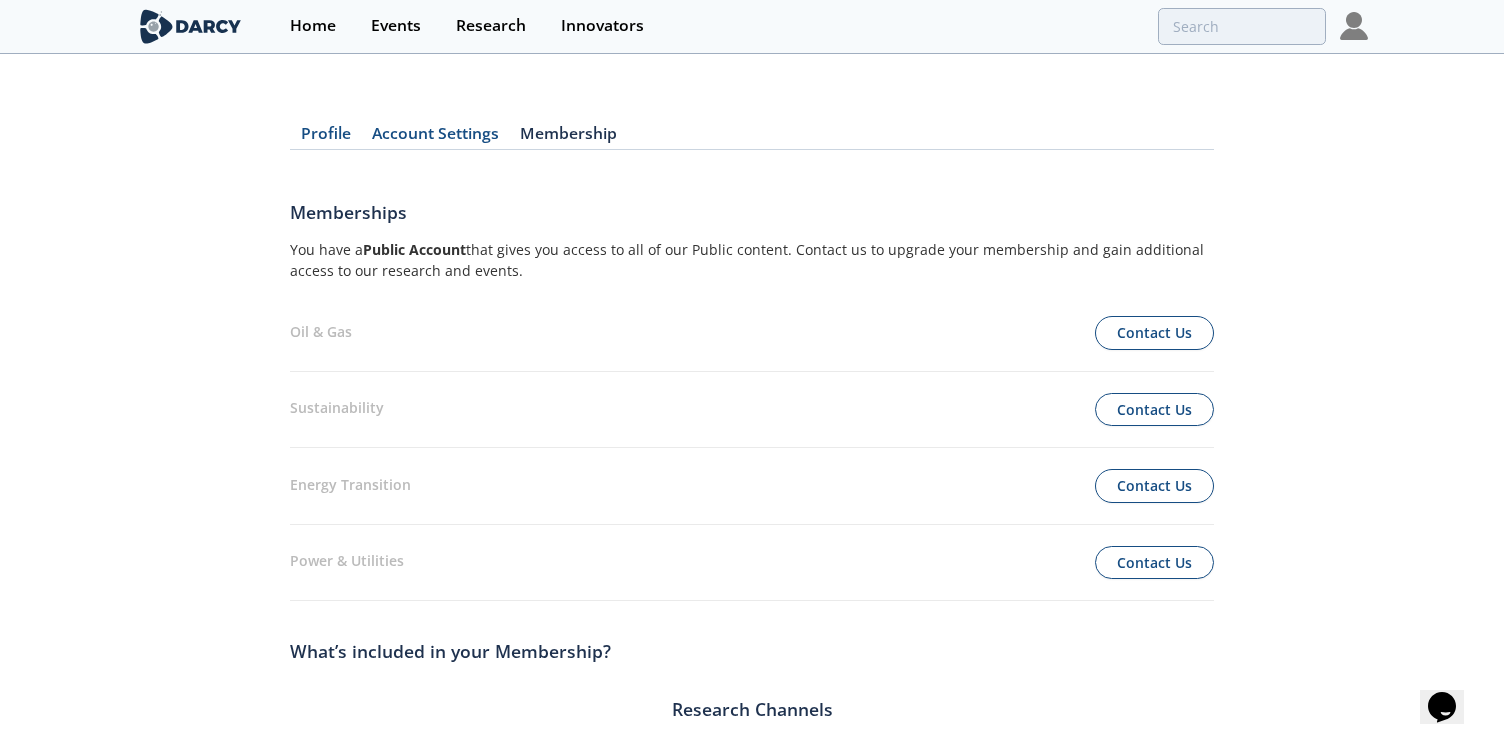 click on "Account Settings" at bounding box center [435, 138] 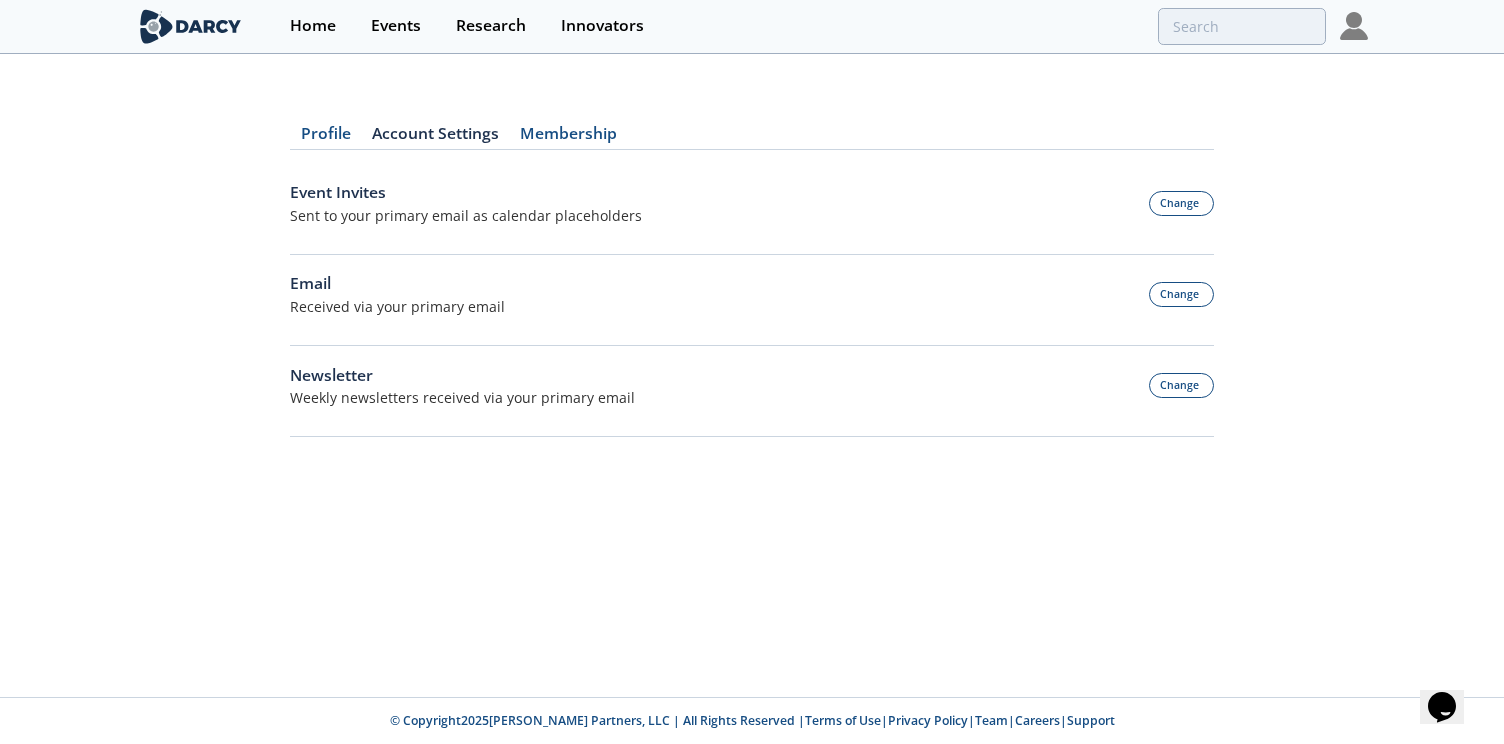 click on "Profile" at bounding box center [325, 138] 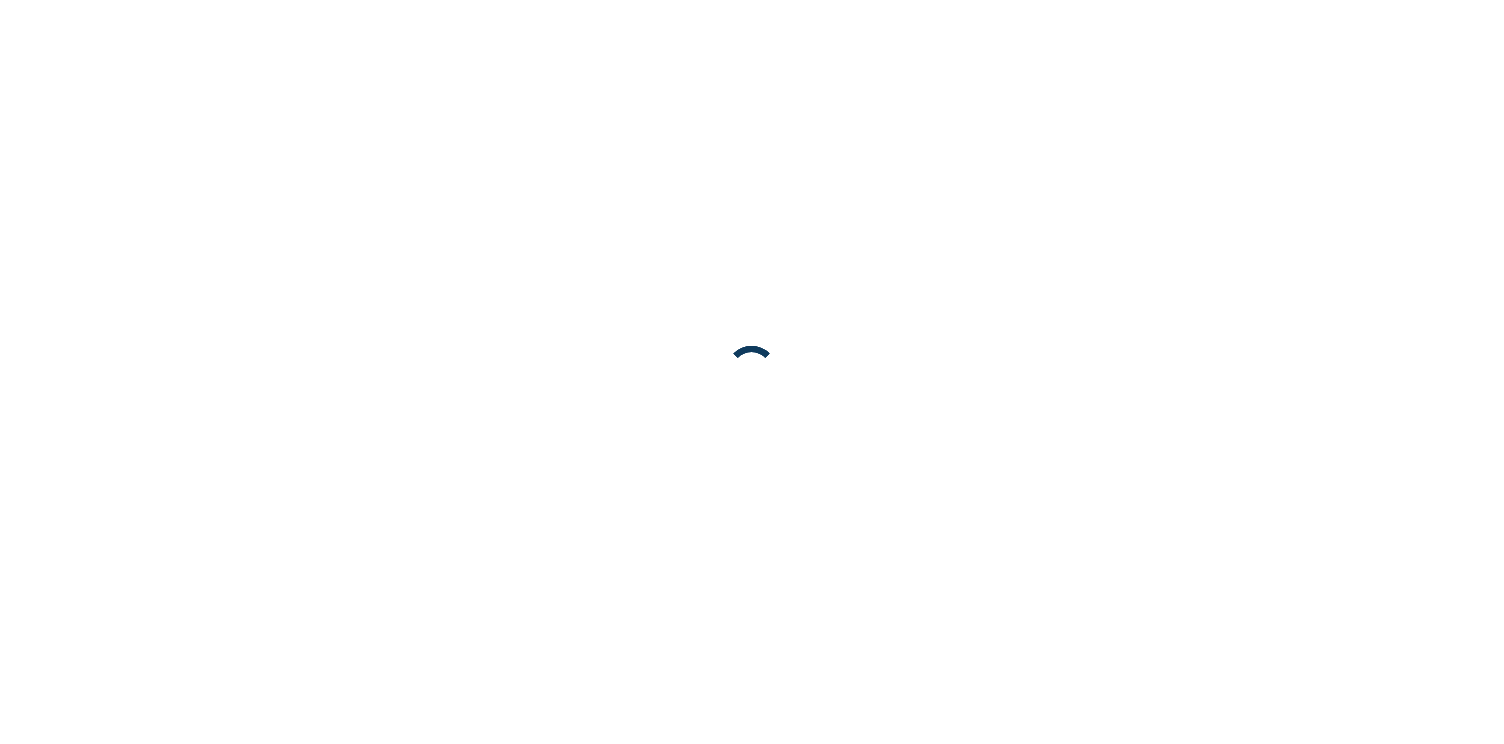 scroll, scrollTop: 0, scrollLeft: 0, axis: both 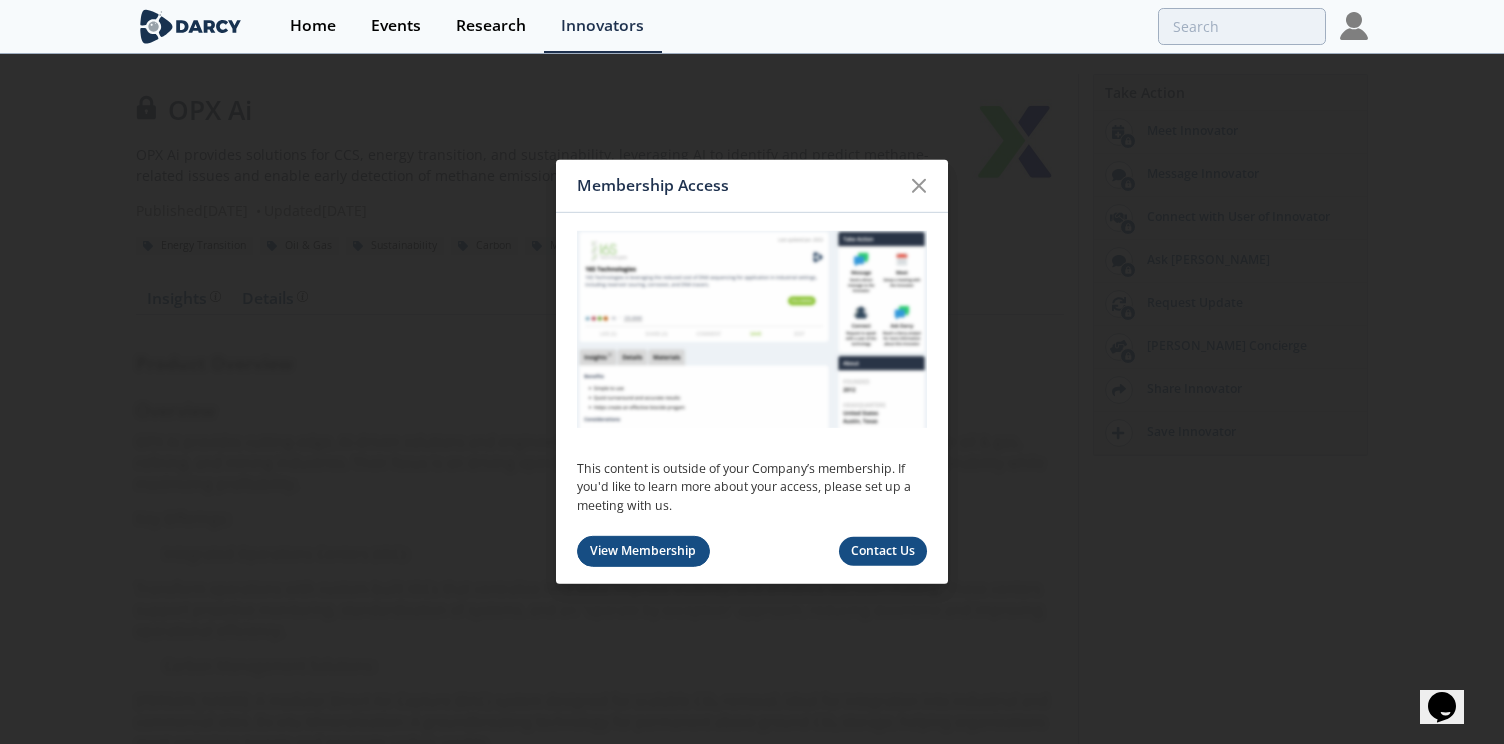 click on "View Membership" at bounding box center [643, 551] 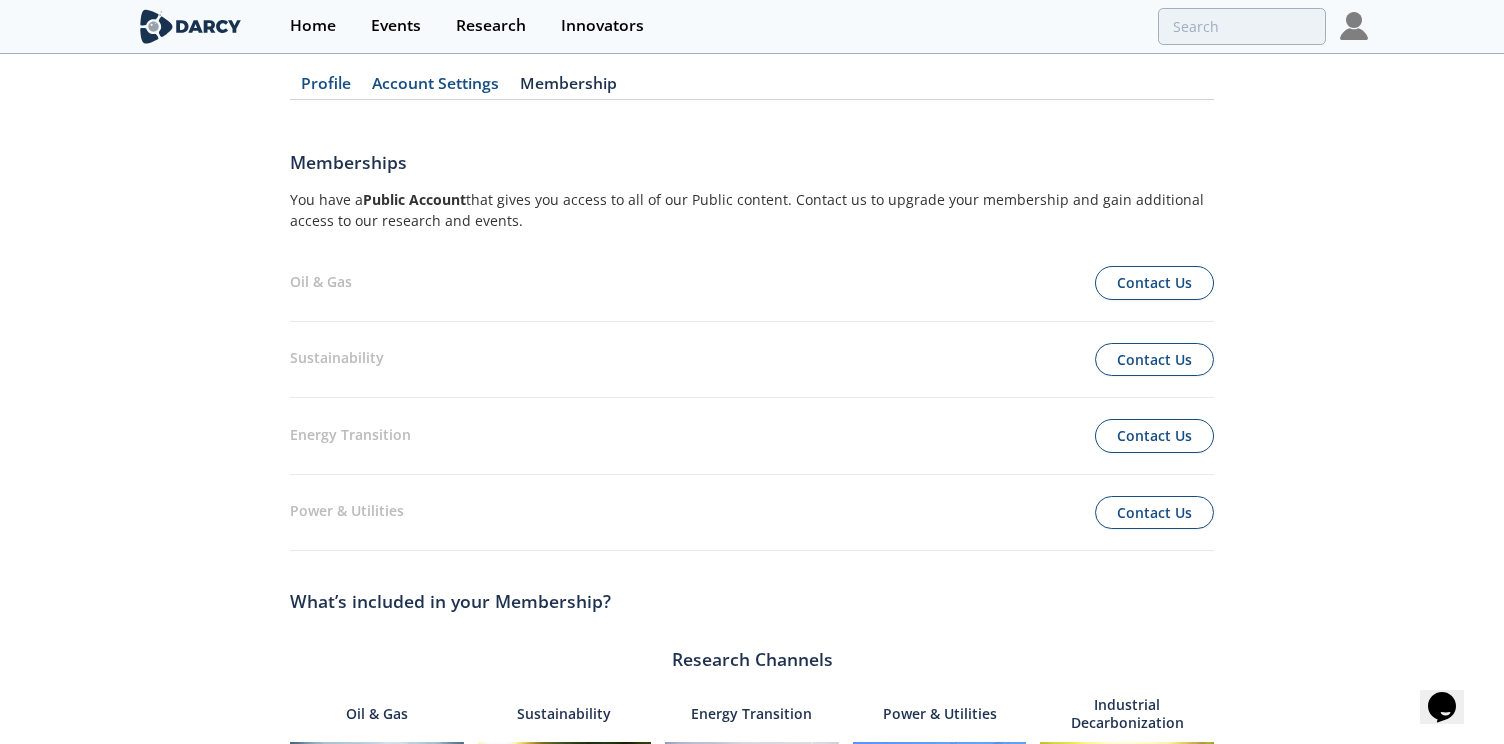 scroll, scrollTop: 0, scrollLeft: 0, axis: both 